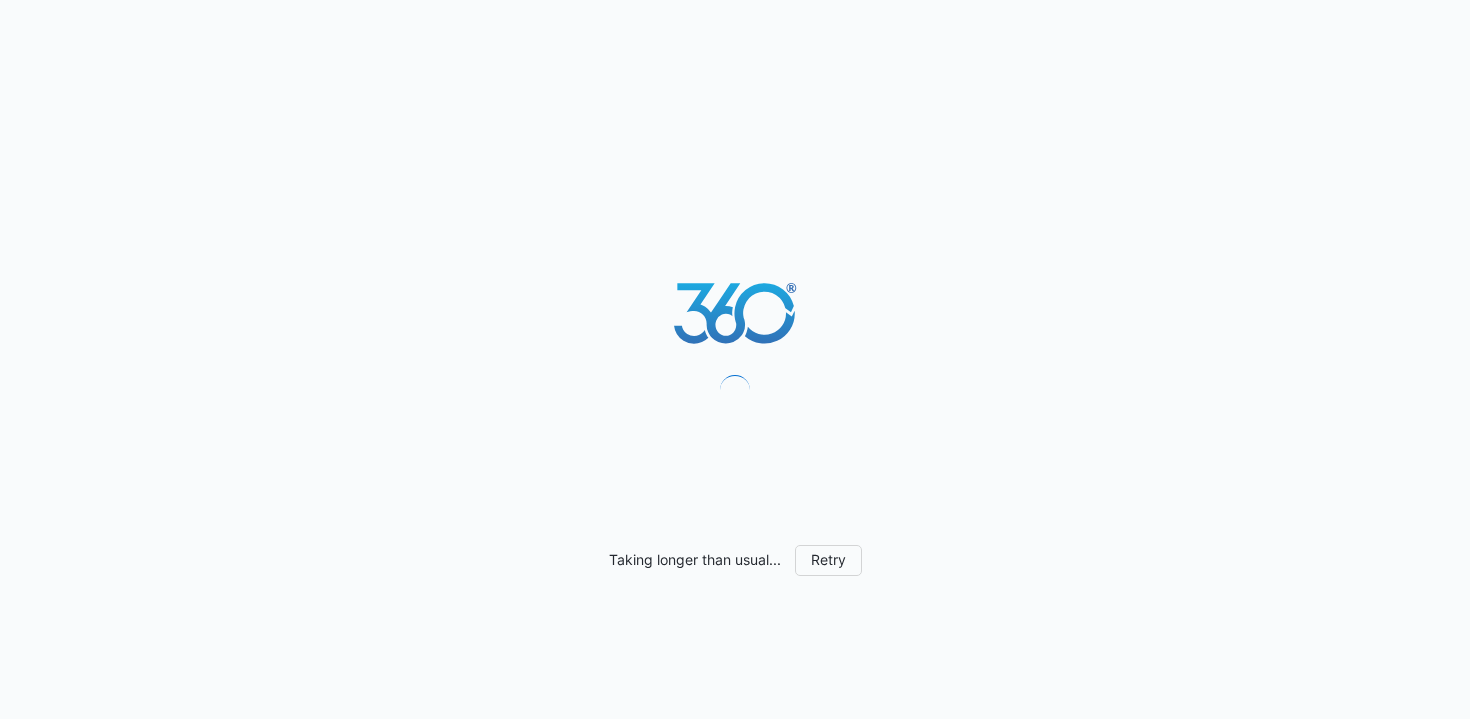scroll, scrollTop: 0, scrollLeft: 0, axis: both 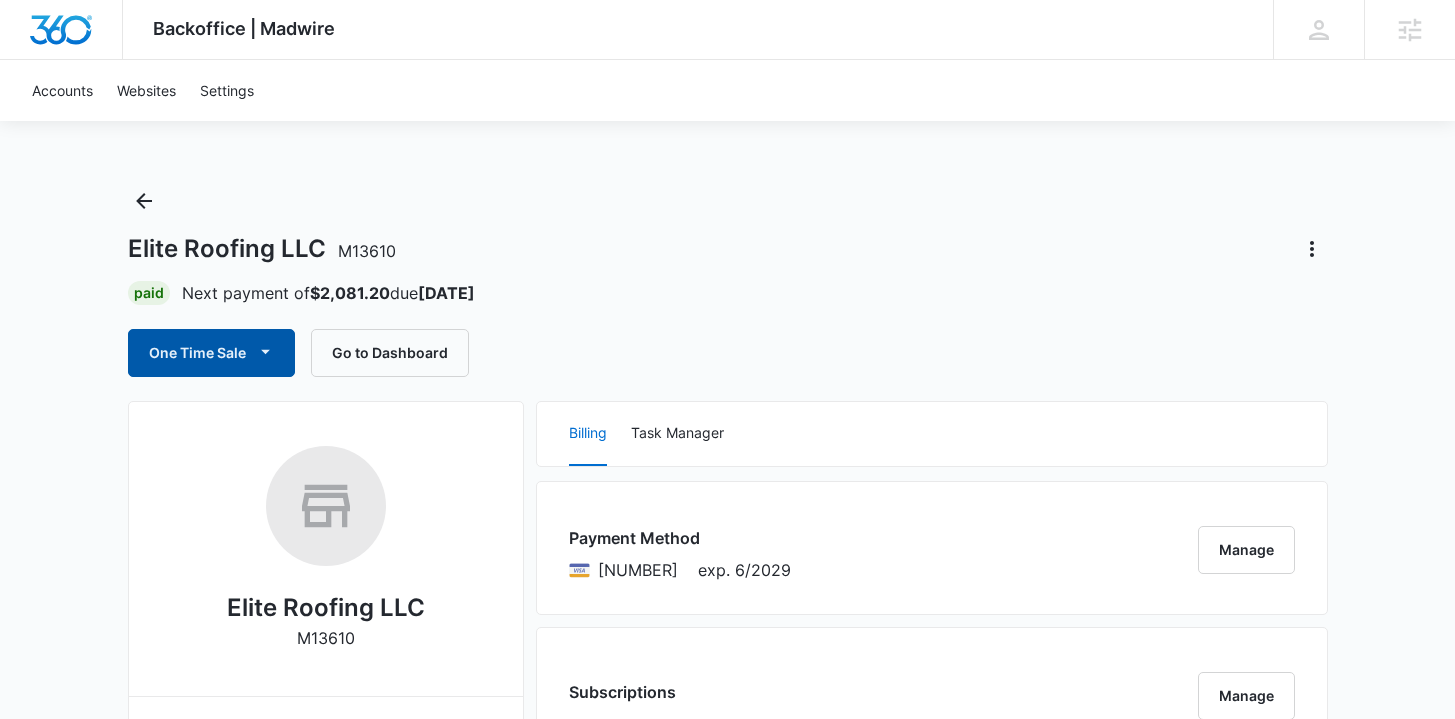 click on "One Time Sale" at bounding box center (211, 353) 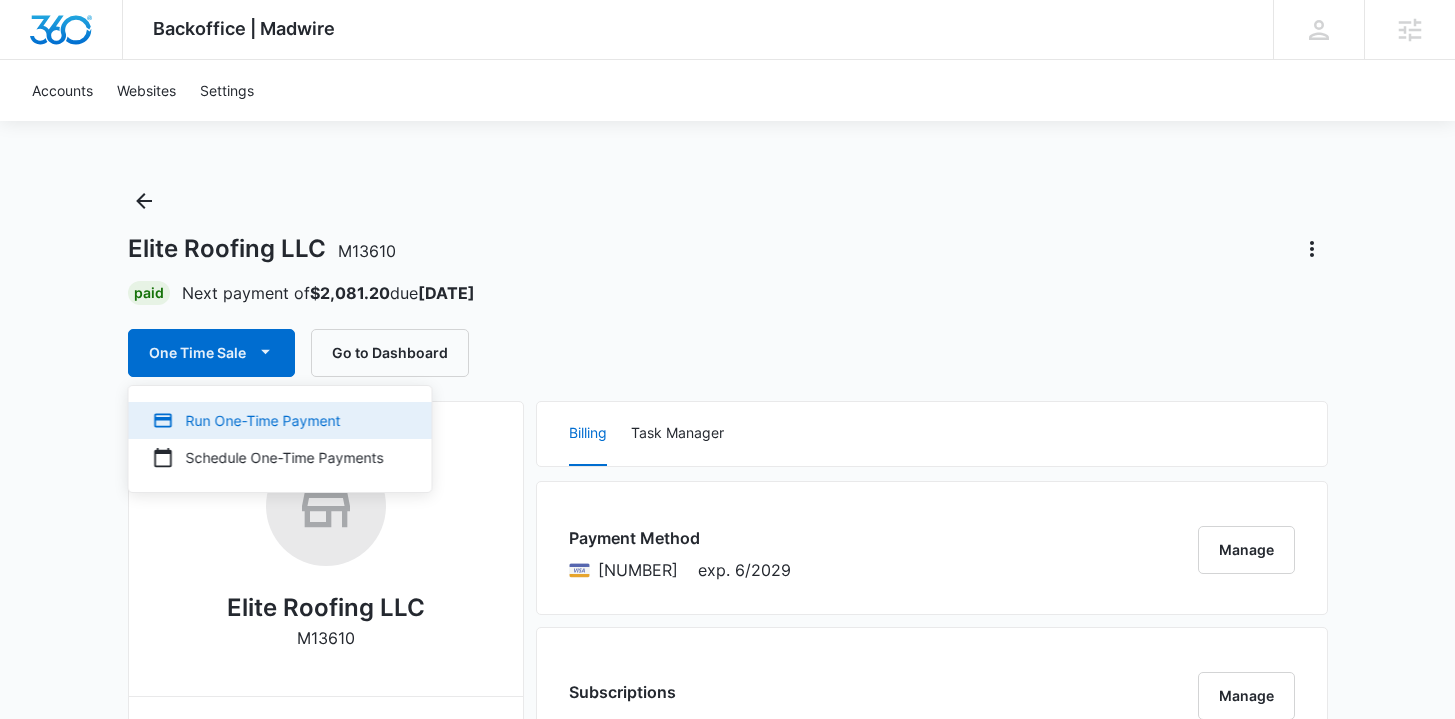 click on "Run One-Time Payment" at bounding box center [280, 420] 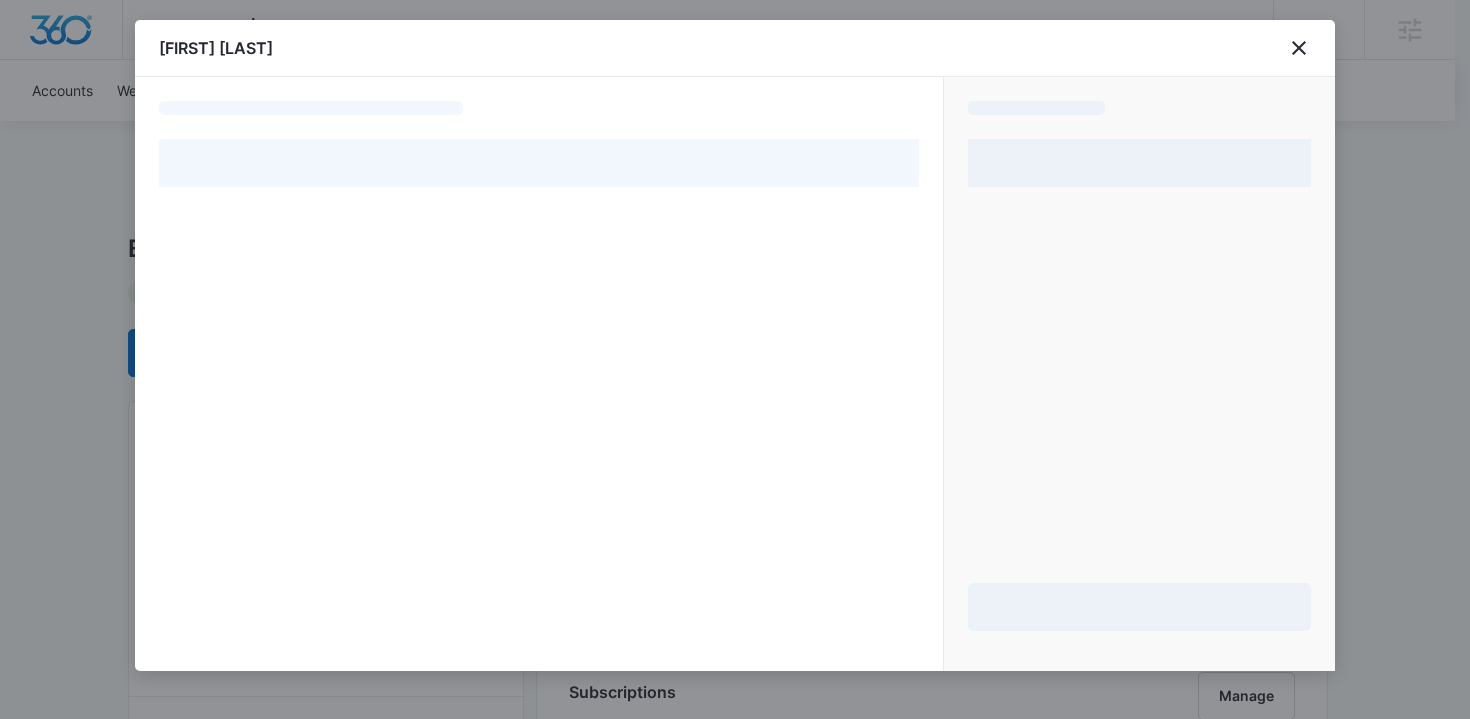 select on "[EMAIL]" 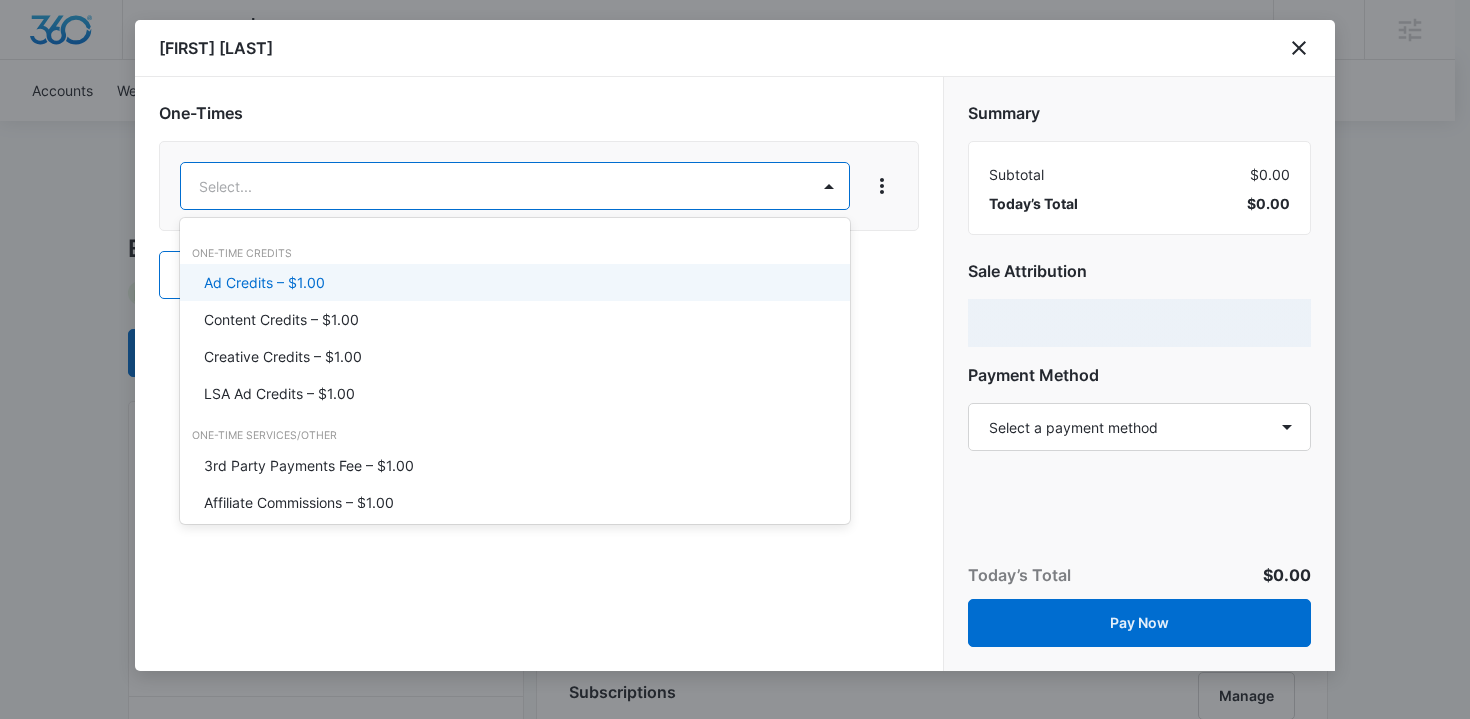 click on "Backoffice | Madwire Apps Settings TB [FIRST] [LAST] [EMAIL] My Profile Notifications Support Logout Terms & Conditions   •   Privacy Policy Agencies Accounts Websites Settings Elite Roofing LLC M13610 Paid Next payment of   $[PRICE]   due   [MONTH] [DAY] One Time Sale Go to Dashboard Elite Roofing LLC M13610 Details Billing Type Stripe Billing Contact [FIRST] [LAST] [EMAIL] - Billing Address [NUMBER] [STREET] [CITY]   ,   [STATE]   [POSTALCODE] [COUNTRY] Local Time [TIME]   ( [TIMEZONE] ) Industry Default (DO NOT EDIT) Lifetime [MONTH] [DAY], [YEAR]   ( [YEAR] years [MONTH] months ) Last Active - Lead Source - Partner - Stripe ID cus_MdHUarJcd9u0uF Collection Method Charge Automatically Team Members [FIRST] [LAST] Marketing Consultant [EMAIL] [FIRST] [LAST] Ad Specialist [EMAIL] [FIRST] [LAST] Success Manager [EMAIL] [FIRST] [LAST] Marketing Consultant [EMAIL] [FIRST] [LAST] Onboarding Consultant [EMAIL] Billing [NUMBER]" at bounding box center (735, 1378) 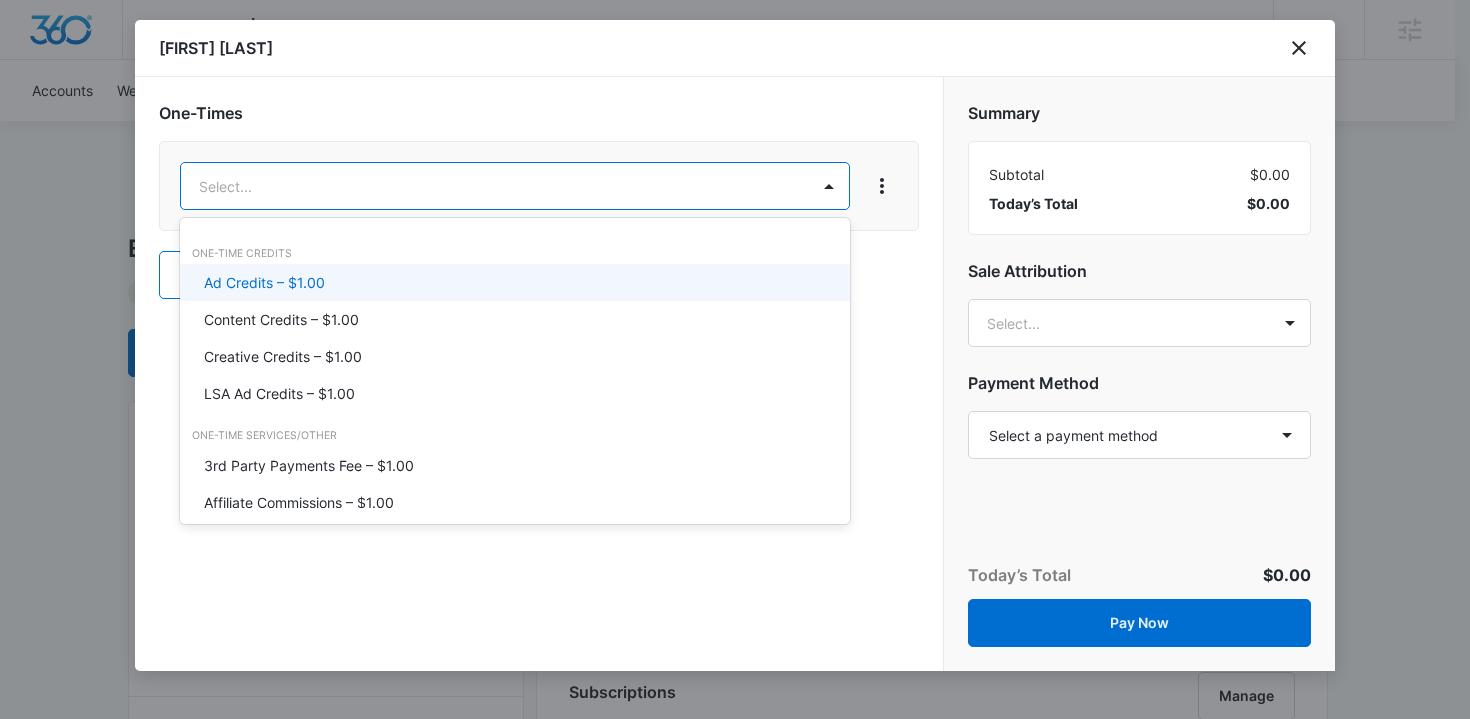 click on "Ad Credits – $1.00" at bounding box center (513, 282) 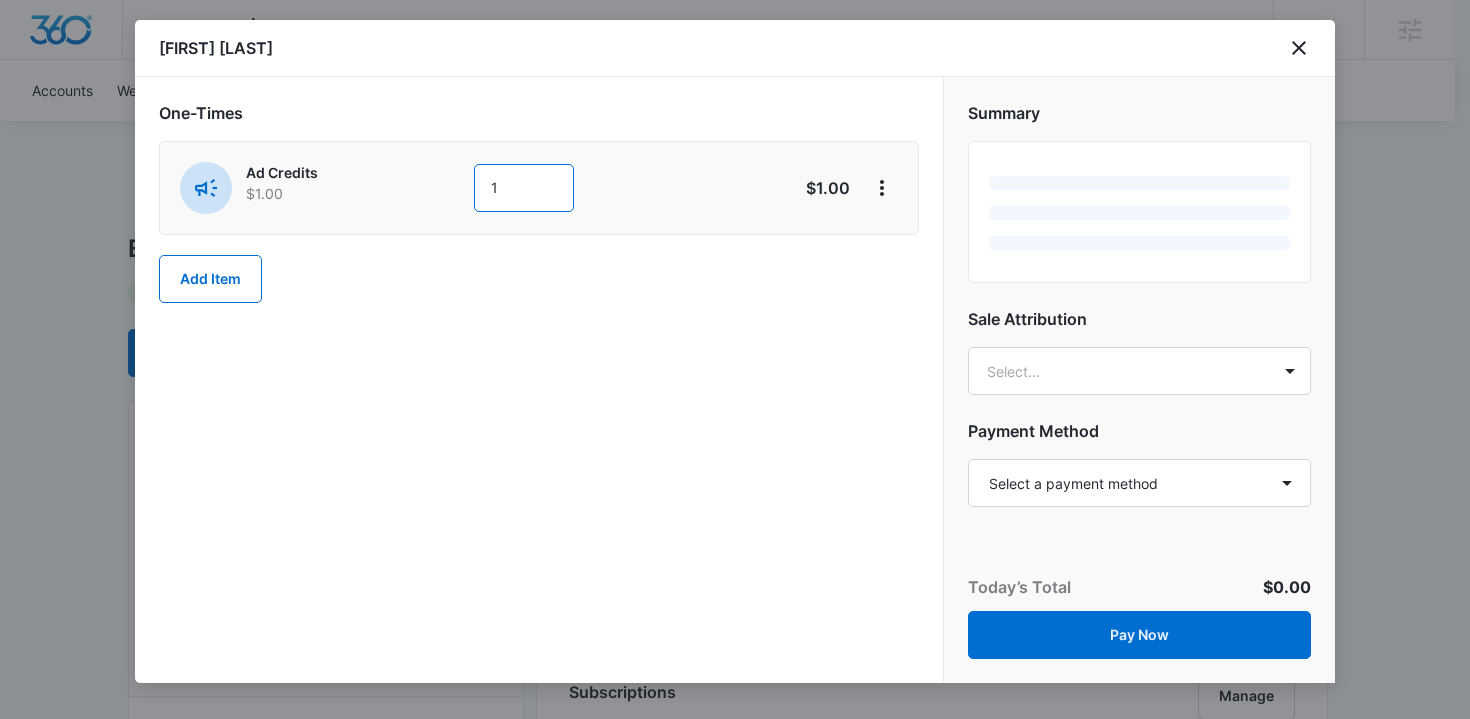 click on "Ad Credits $1.00 1" at bounding box center (468, 188) 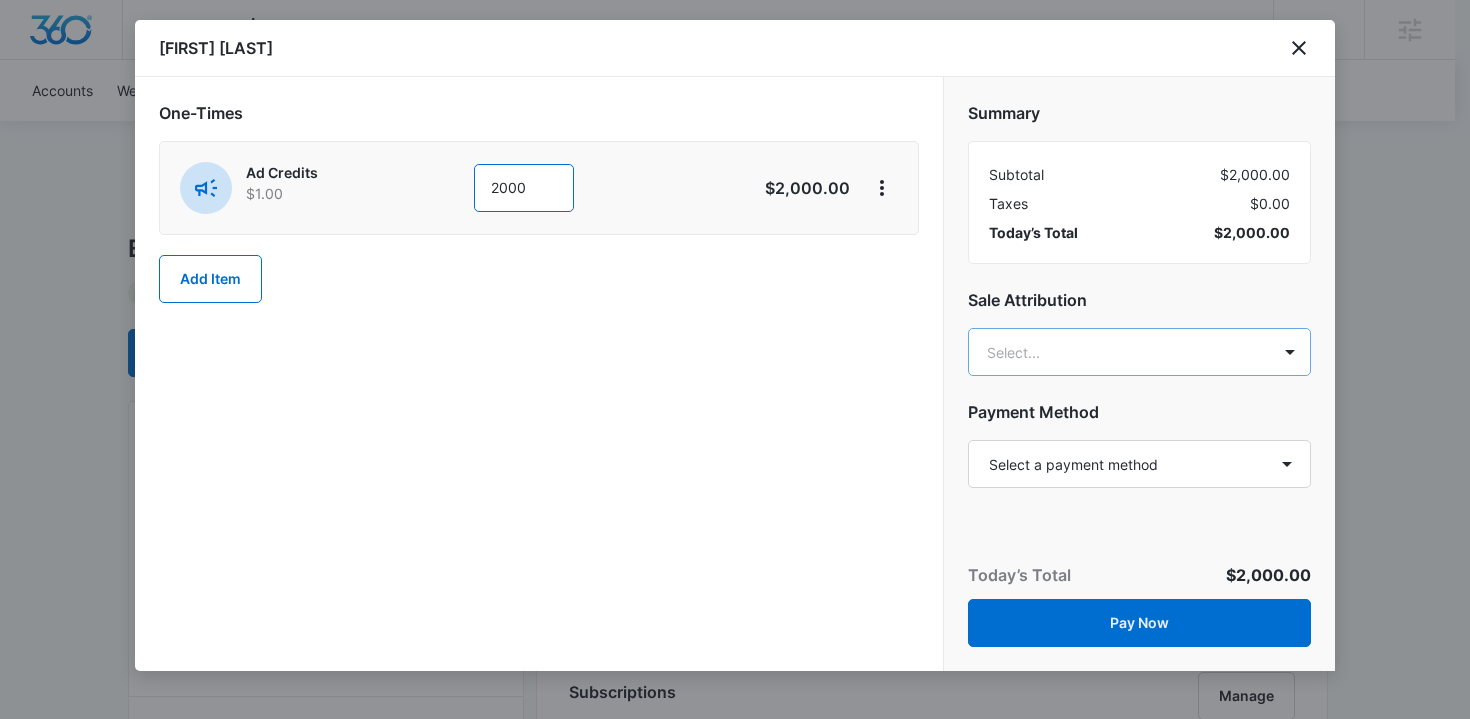 type on "2000" 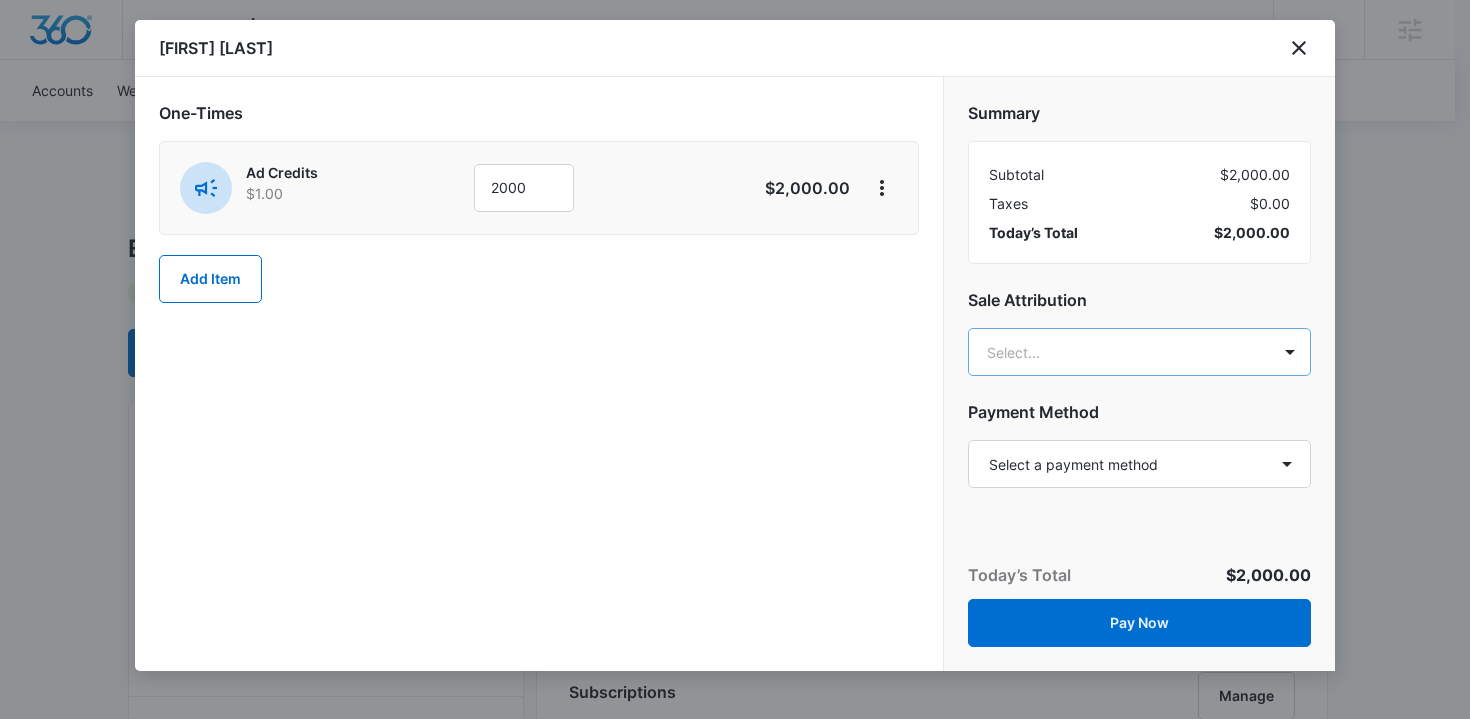 click on "Backoffice | Madwire Apps Settings TB [FIRST] [LAST] [EMAIL] My Profile Notifications Support Logout Terms & Conditions   •   Privacy Policy Agencies Accounts Websites Settings Elite Roofing LLC M13610 Paid Next payment of   $[PRICE]   due   [MONTH] [DAY] One Time Sale Go to Dashboard Elite Roofing LLC M13610 Details Billing Type Stripe Billing Contact [FIRST] [LAST] [EMAIL] - Billing Address [NUMBER] [STREET] [CITY]   ,   [STATE]   [POSTALCODE] [COUNTRY] Local Time [TIME]   ( [TIMEZONE] ) Industry Default (DO NOT EDIT) Lifetime [MONTH] [DAY], [YEAR]   ( [YEAR] years [MONTH] months ) Last Active - Lead Source - Partner - Stripe ID cus_MdHUarJcd9u0uF Collection Method Charge Automatically Team Members [FIRST] [LAST] Marketing Consultant [EMAIL] [FIRST] [LAST] Ad Specialist [EMAIL] [FIRST] [LAST] Success Manager [EMAIL] [FIRST] [LAST] Marketing Consultant [EMAIL] [FIRST] [LAST] Onboarding Consultant [EMAIL] Billing [NUMBER]" at bounding box center [735, 1410] 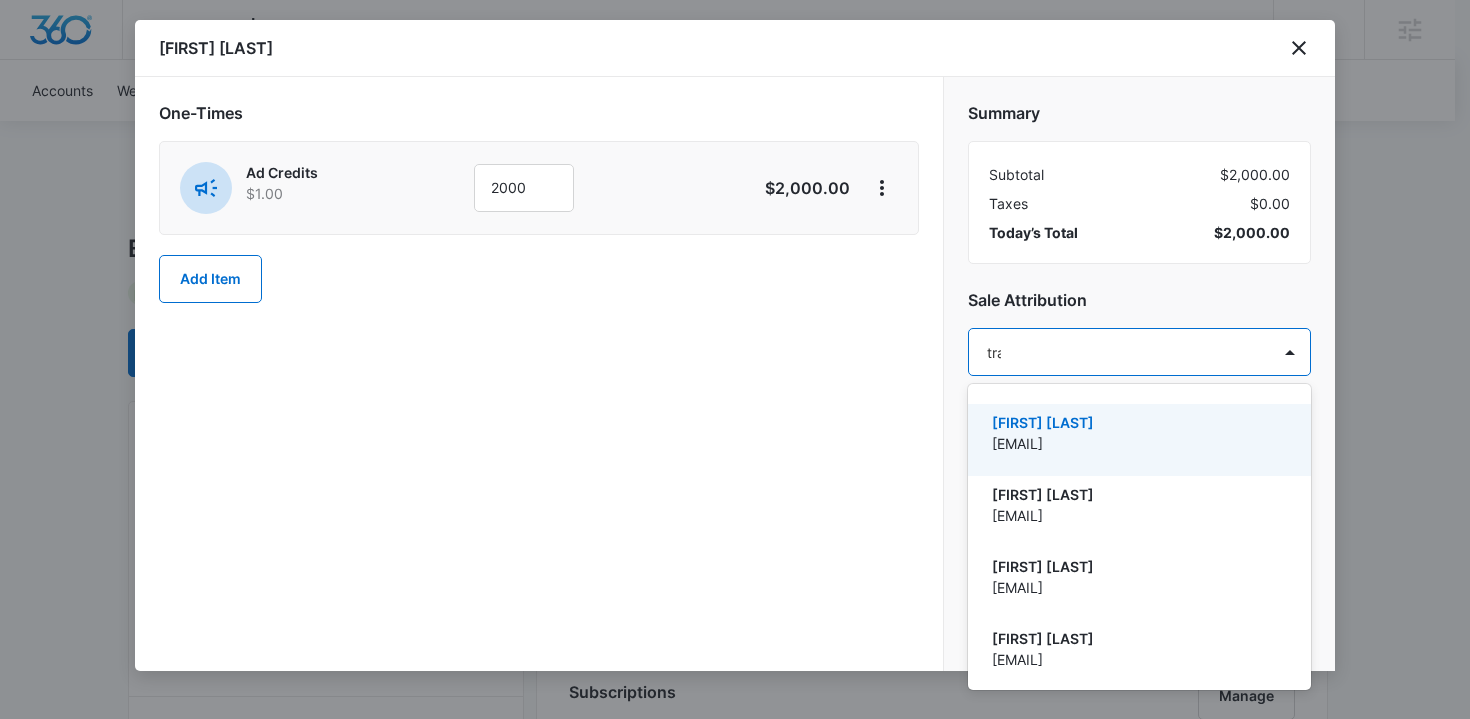 type on "[FIRST]" 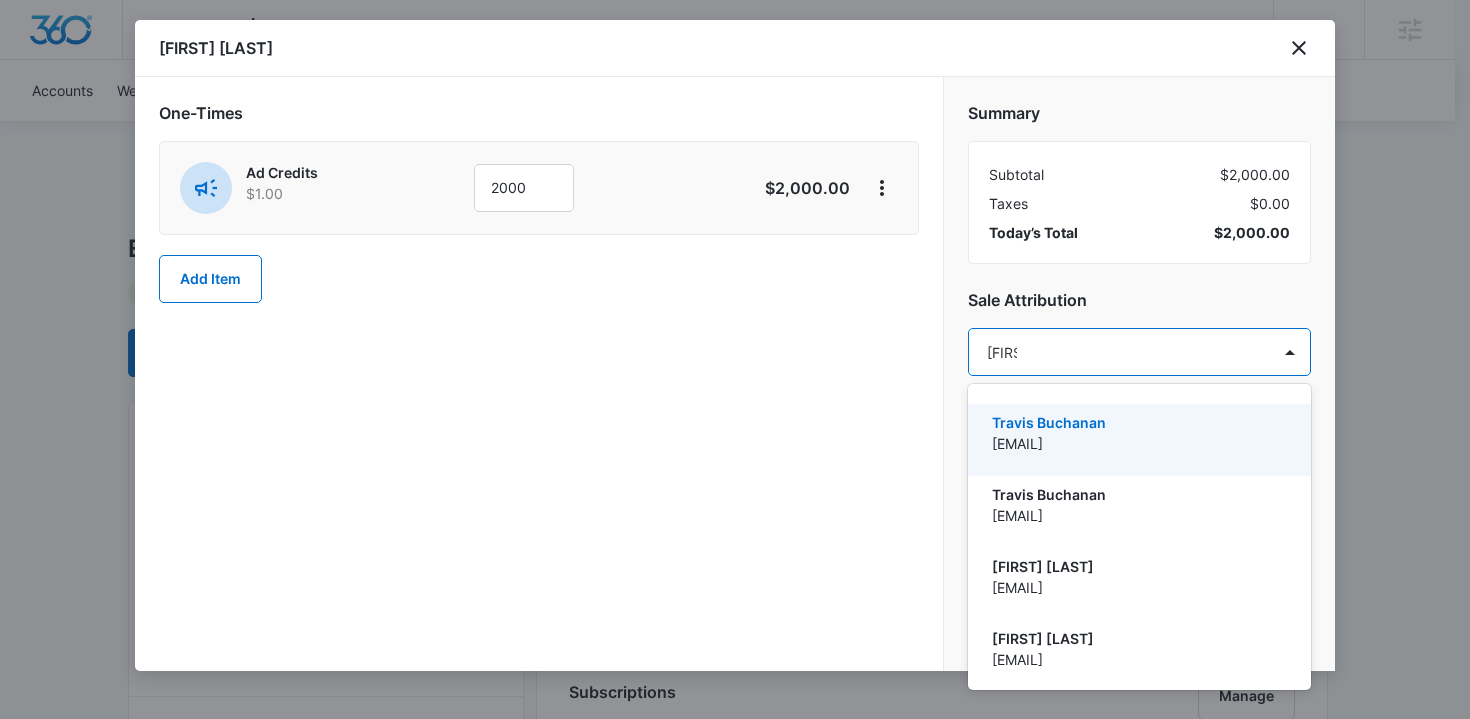 click on "[EMAIL]" at bounding box center [1137, 443] 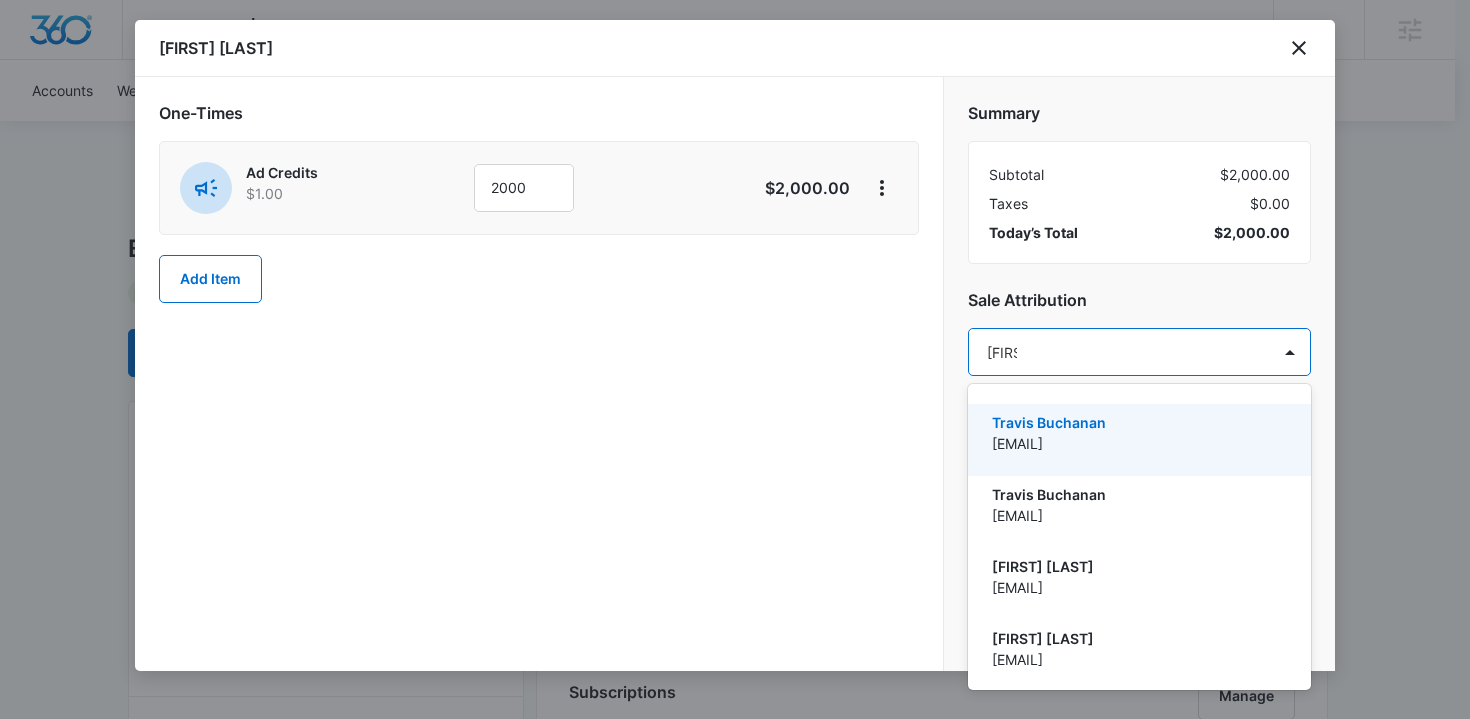 type 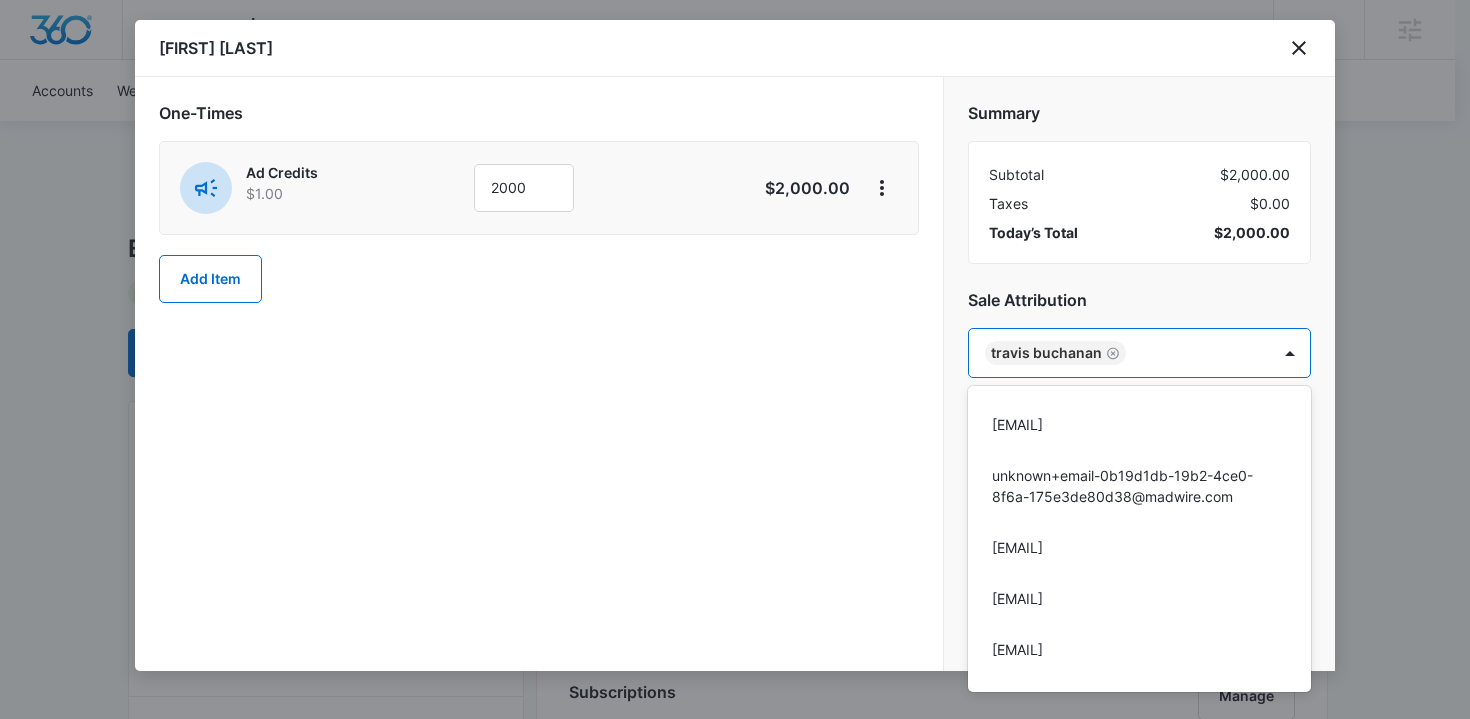 click at bounding box center (735, 359) 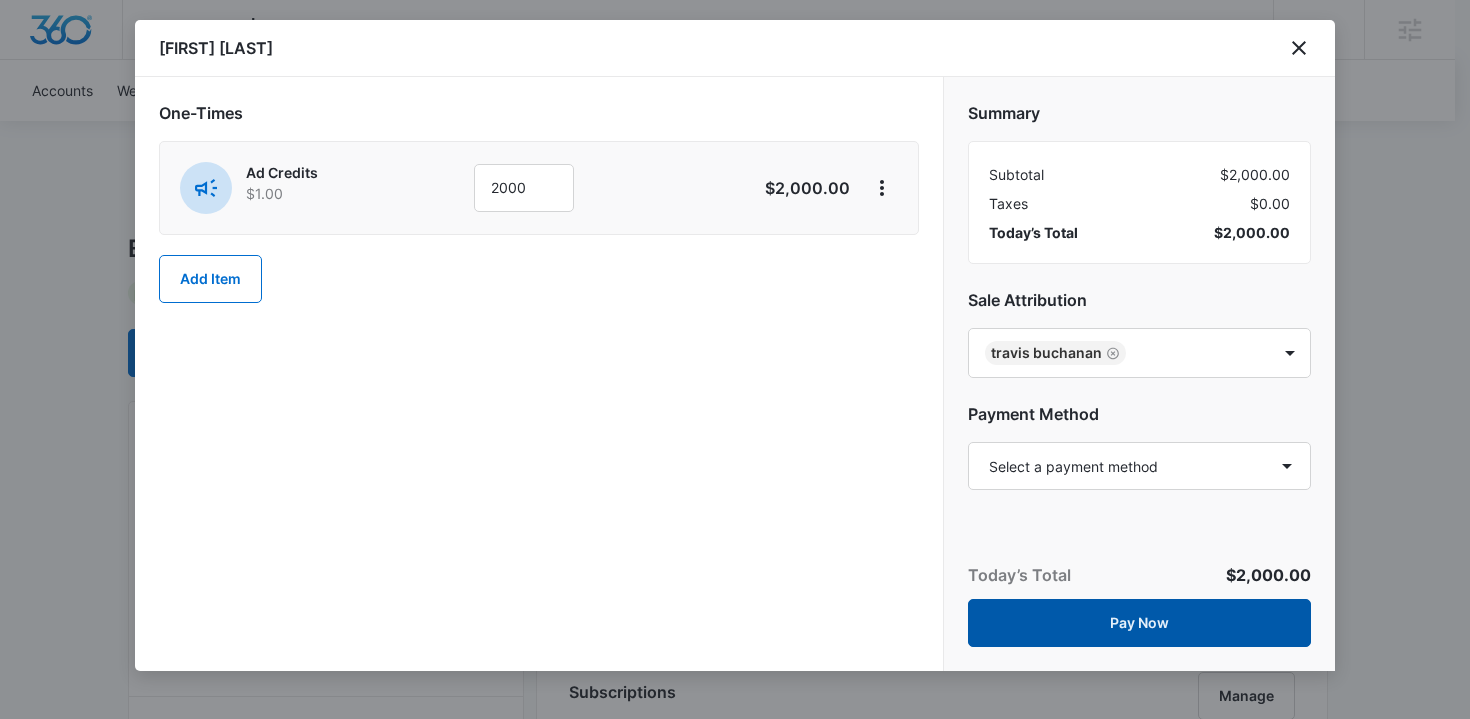 click on "Pay Now" at bounding box center [1139, 623] 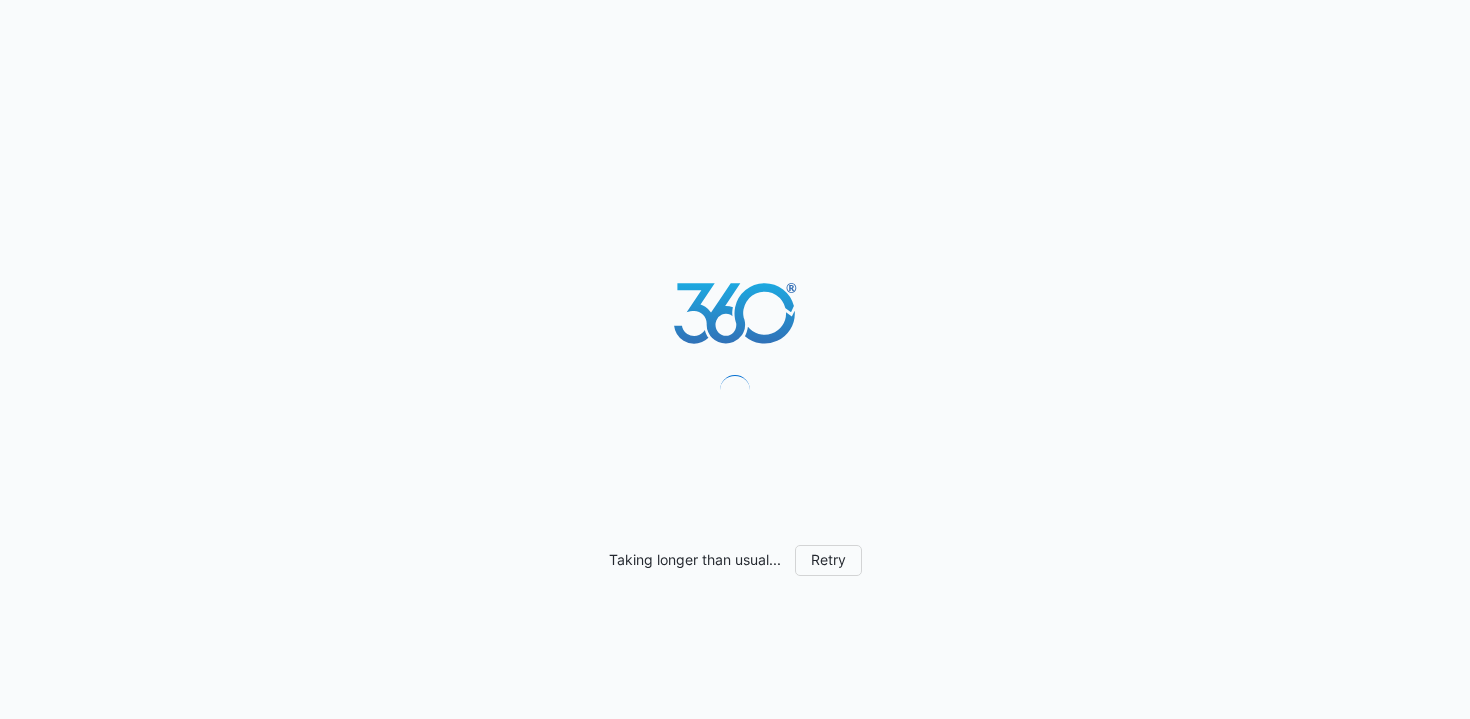 scroll, scrollTop: 0, scrollLeft: 0, axis: both 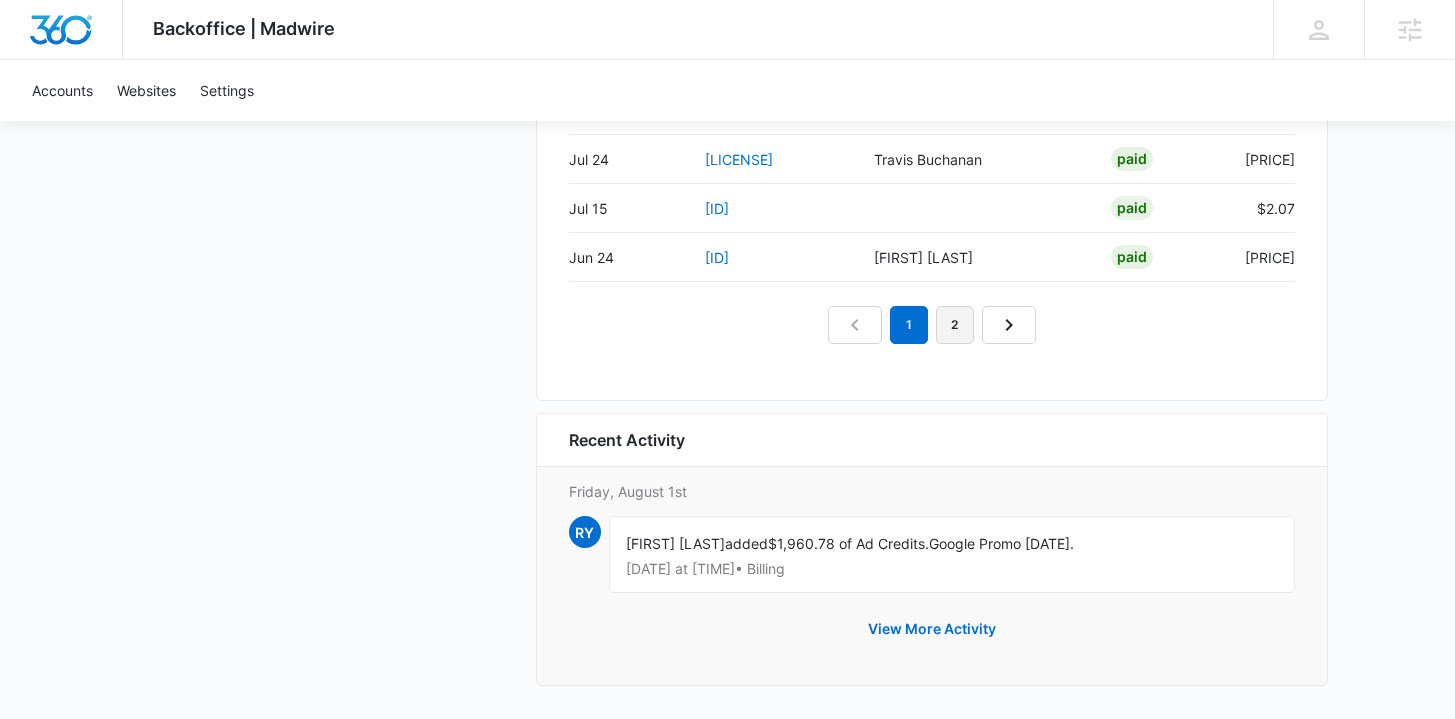 click on "2" at bounding box center [955, 325] 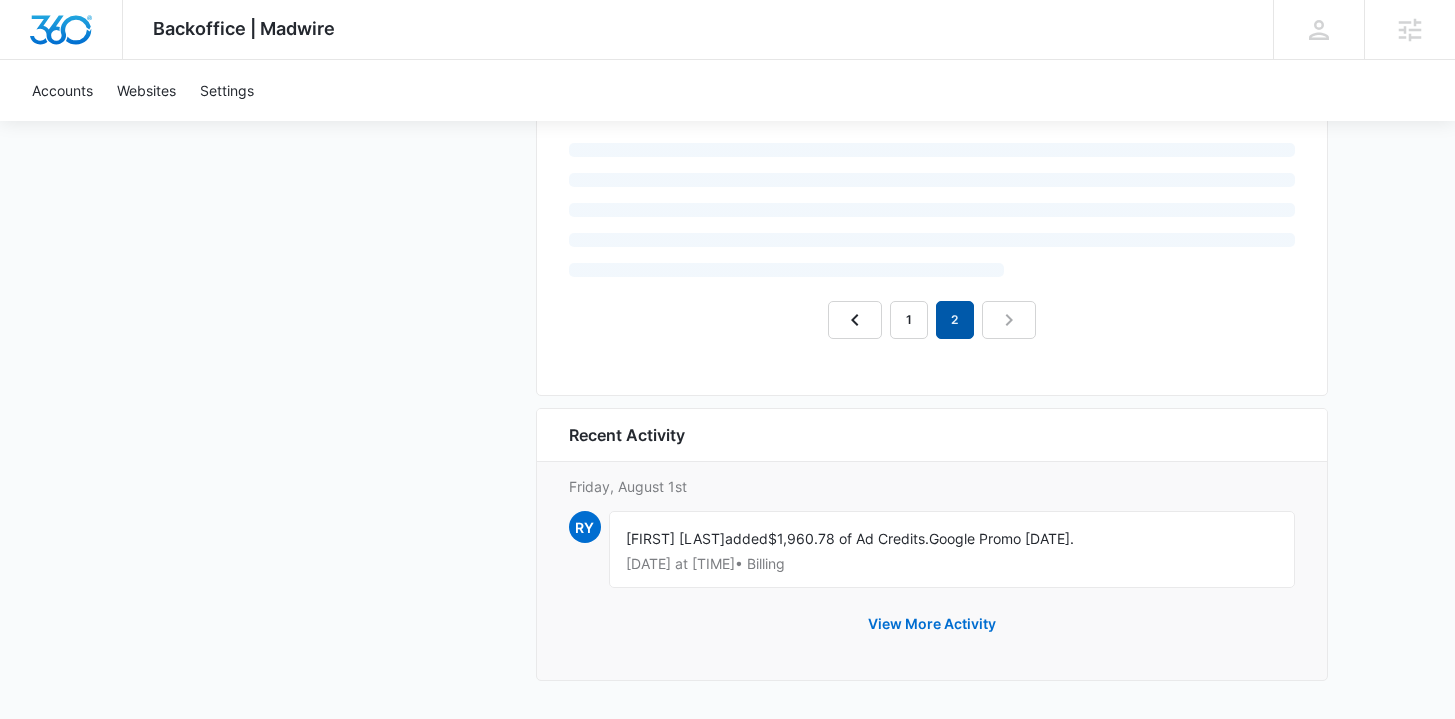 scroll, scrollTop: 2139, scrollLeft: 0, axis: vertical 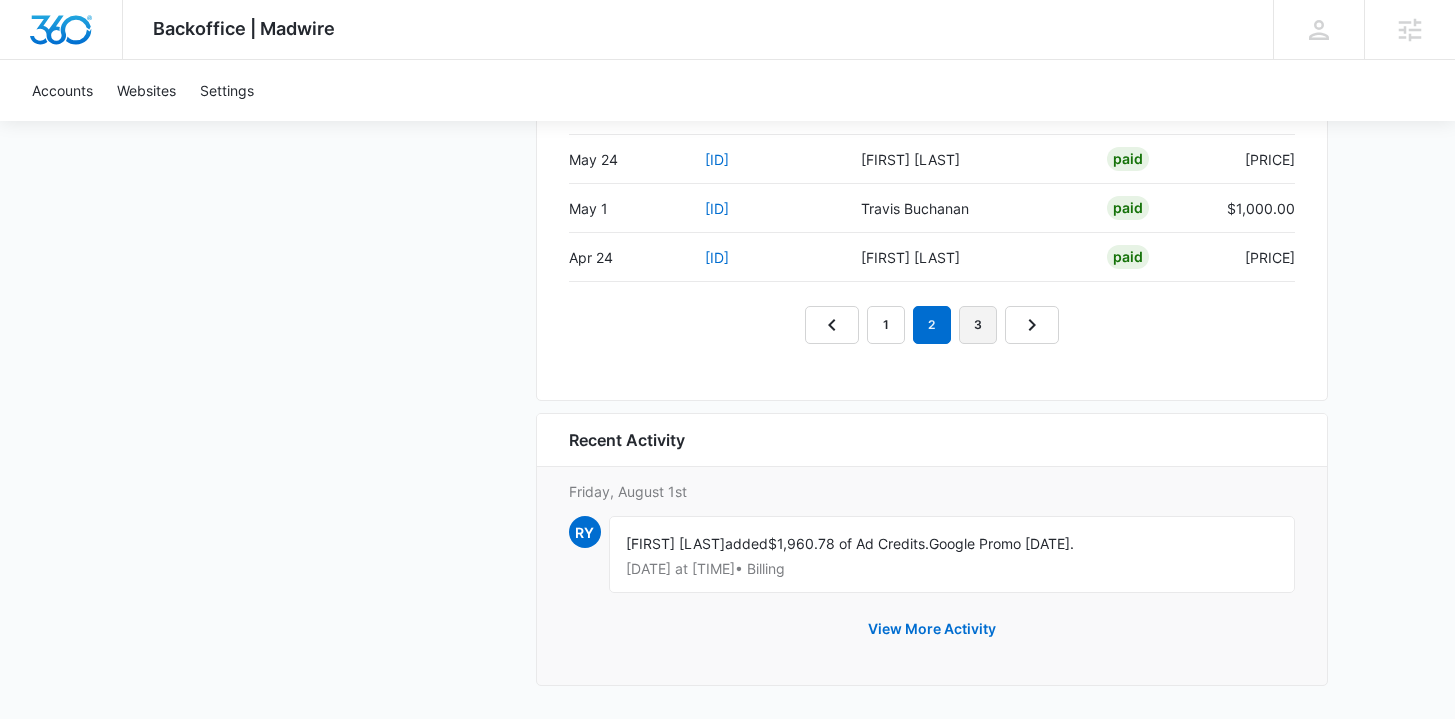 click on "3" at bounding box center (978, 325) 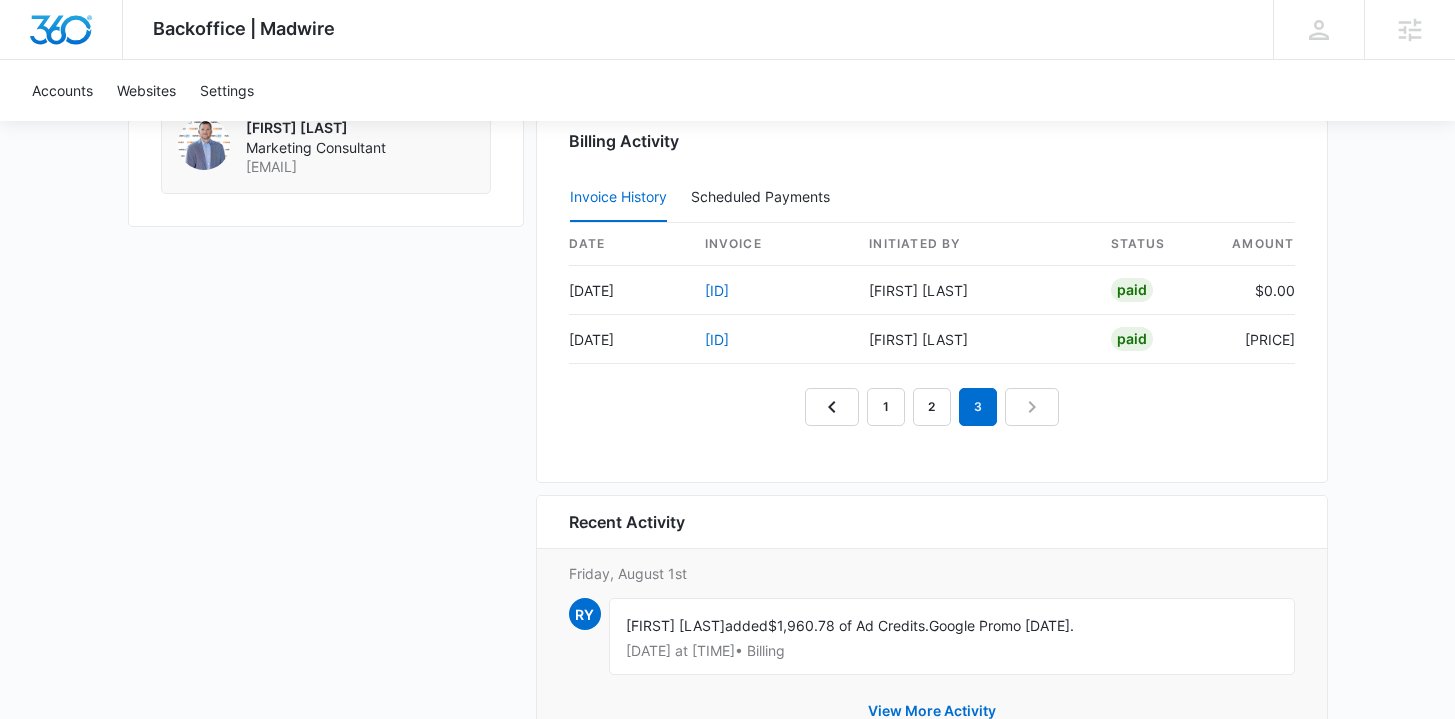 scroll, scrollTop: 2002, scrollLeft: 0, axis: vertical 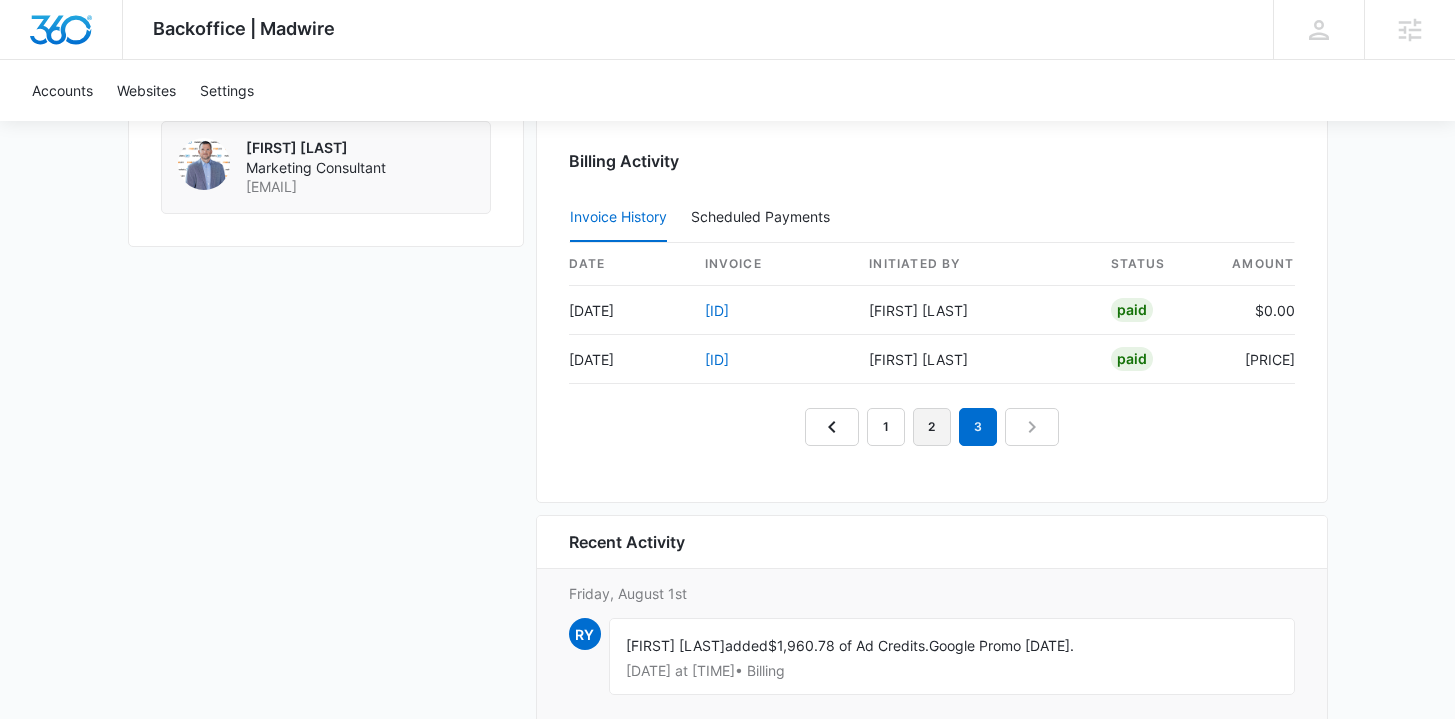 click on "2" at bounding box center (932, 427) 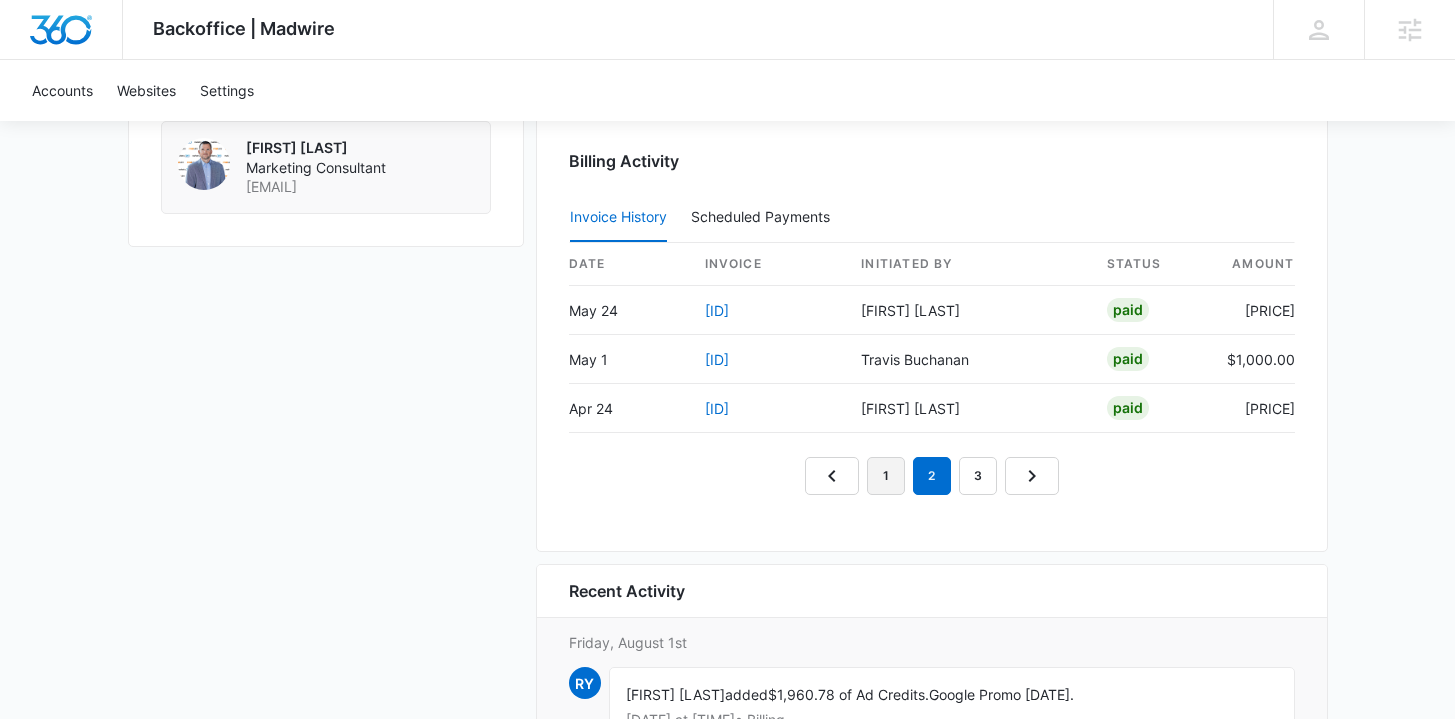 click on "1" at bounding box center (886, 476) 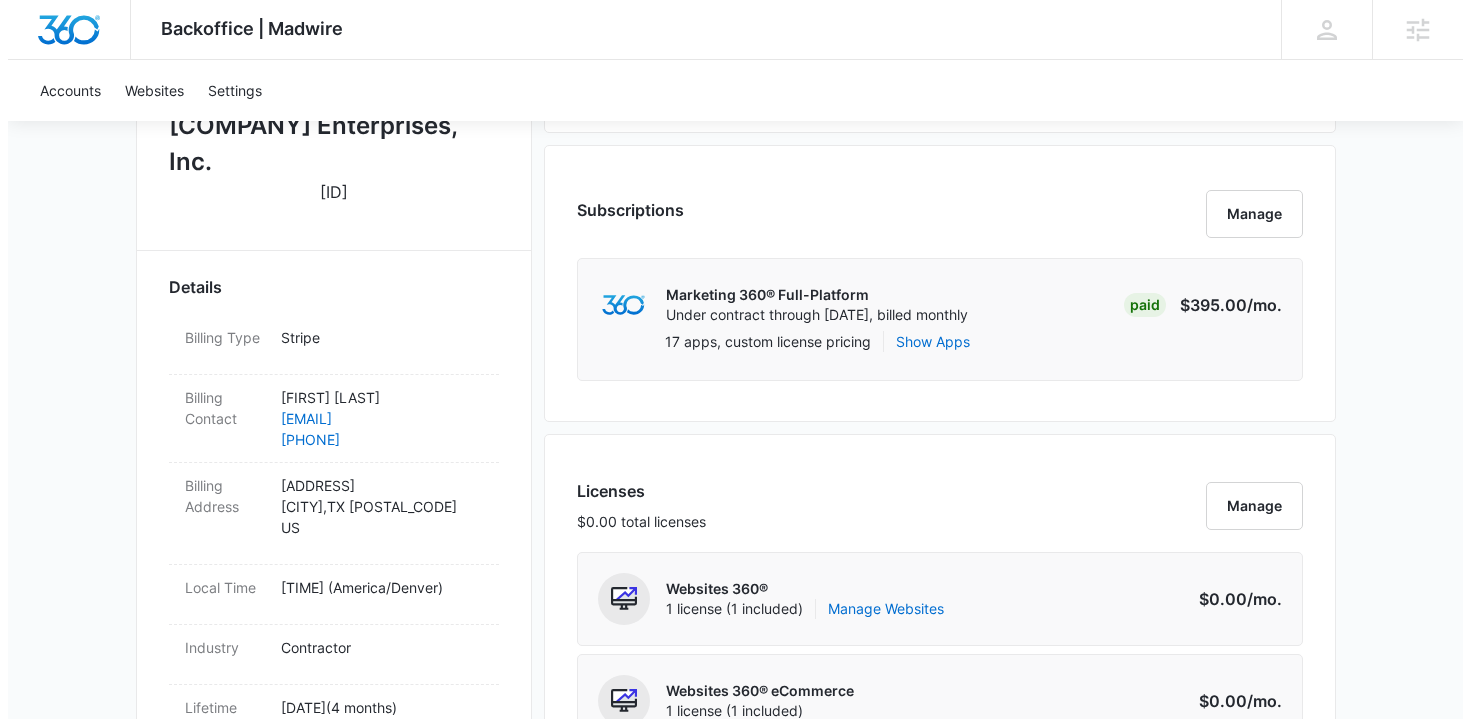 scroll, scrollTop: 494, scrollLeft: 0, axis: vertical 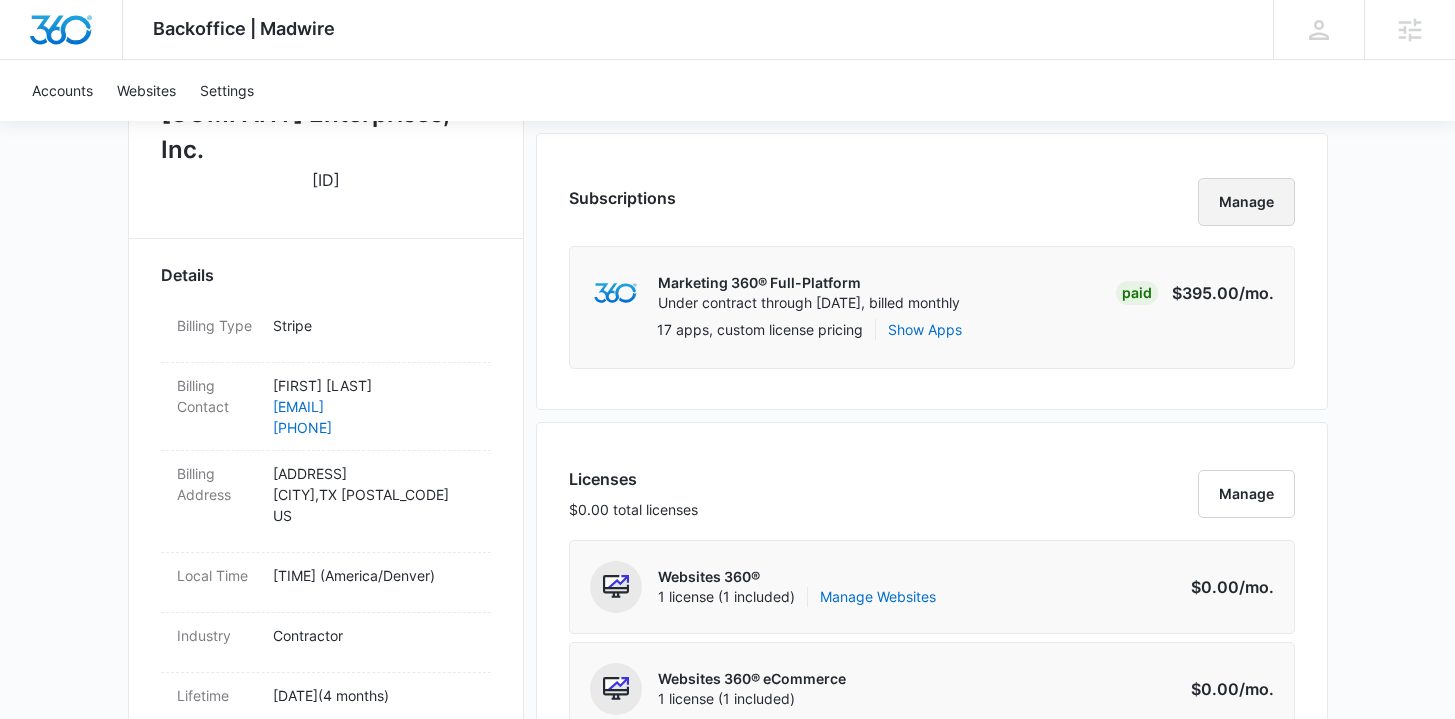 click on "Manage" at bounding box center [1246, 202] 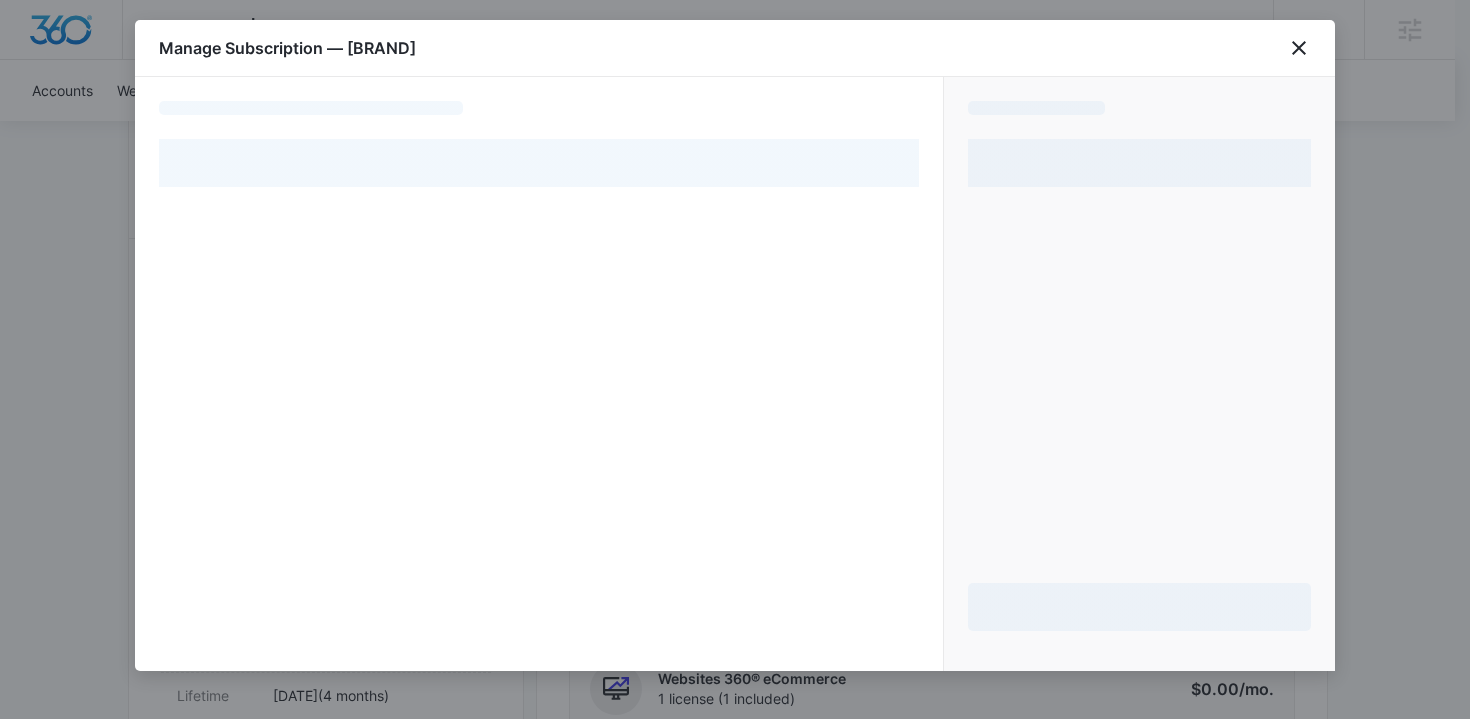 select on "pm_1R6DhfA4n8RTgNjUmuK4FdmR" 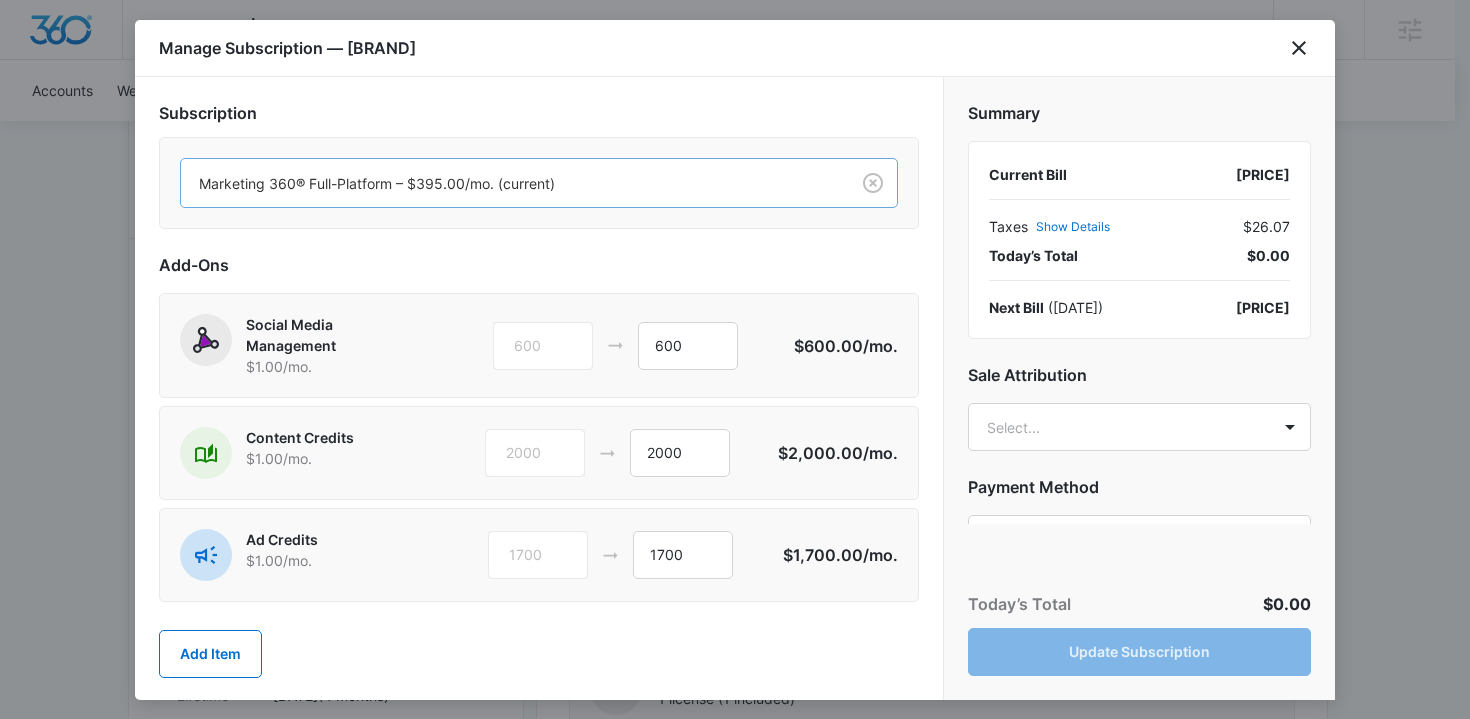 click on "Marketing 360® Full-Platform – $395.00/mo. (current)" at bounding box center [515, 183] 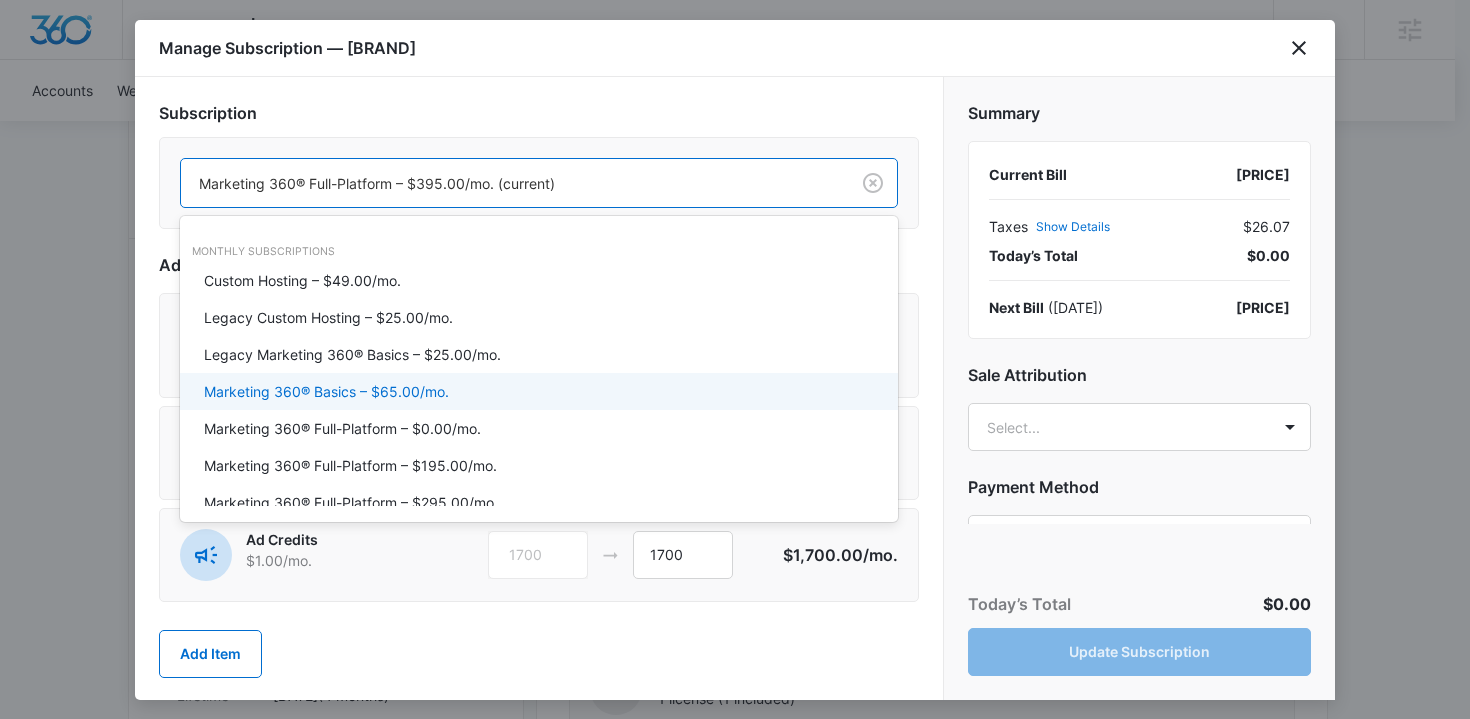 click on "Marketing 360® Basics – $65.00/mo." at bounding box center [537, 391] 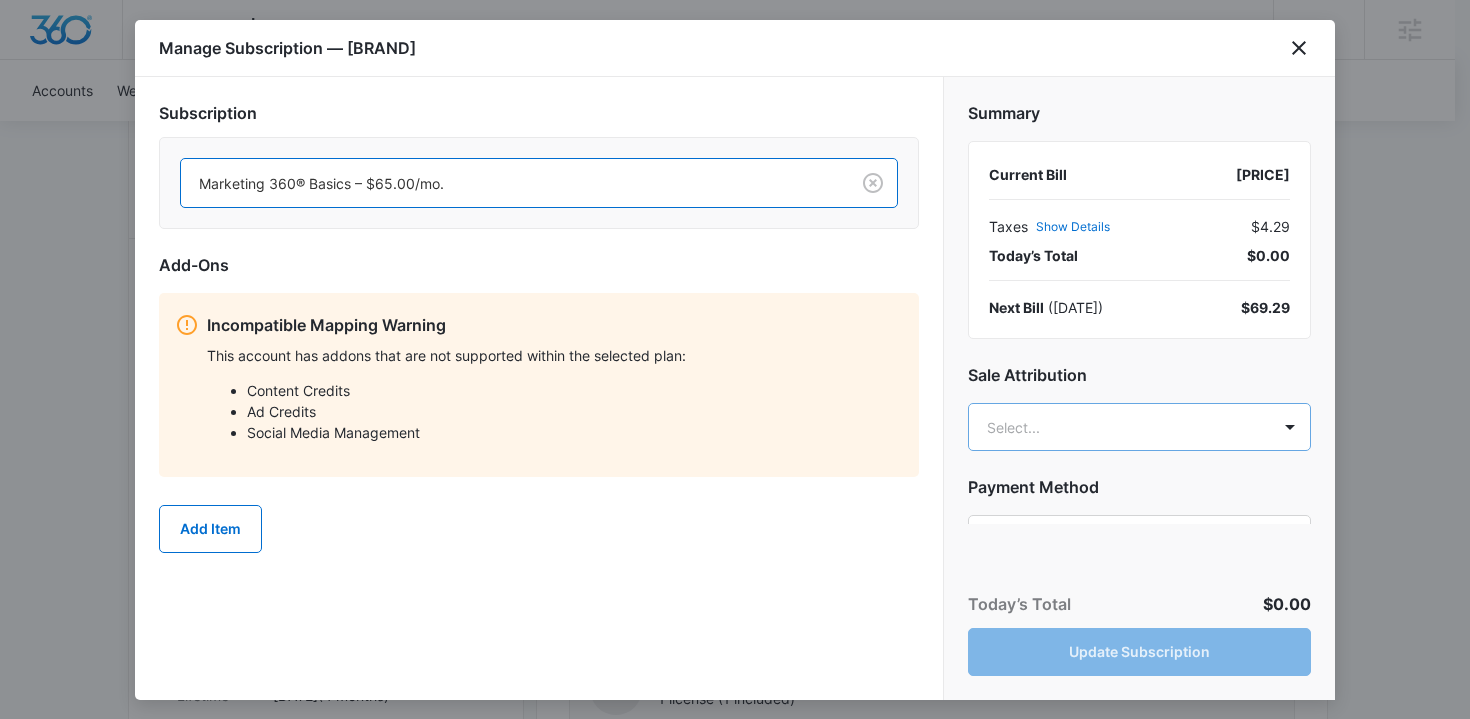 click on "Backoffice | Madwire Apps Settings TB Travis Buchanan travis.buchanan@madwire.com My Profile Notifications Support Logout Terms & Conditions   •   Privacy Policy Agencies Accounts Websites Settings Tri-Tex Enterprises, Inc. M326436 Paid Next payment of  $4,721.07  due  Aug 24 One Time Sale Go to Dashboard Tri-Tex Enterprises, Inc. M326436 Details Billing Type Stripe Billing Contact Matthew Brock mbrock@tri-tex.net 12147441246 Billing Address 4909 Lakawana St. Dallas ,  TX   75247 US Local Time 07:43am   ( America/Denver ) Industry Contractor Lifetime Mar 24  ( 4 months ) Last Active - Lead Source - Partner - Stripe ID cus_S0E8ImdGxyMQ4F Collection Method Charge Automatically Team Members emilee egan Marketing Consultant emilee.egan@marketing360.com Tyler Pajak Onboarding Consultant tyler.pajak@madwire.com Travis Buchanan Success Manager travis.buchanan@madwire.com Andrew Gilbert Ad Specialist andrew.gilbert@madwire.com Scottlyn Wiggins Social Media Manager scottlyn.wiggins@madwire.com Jason Hellem 1375" at bounding box center (735, 944) 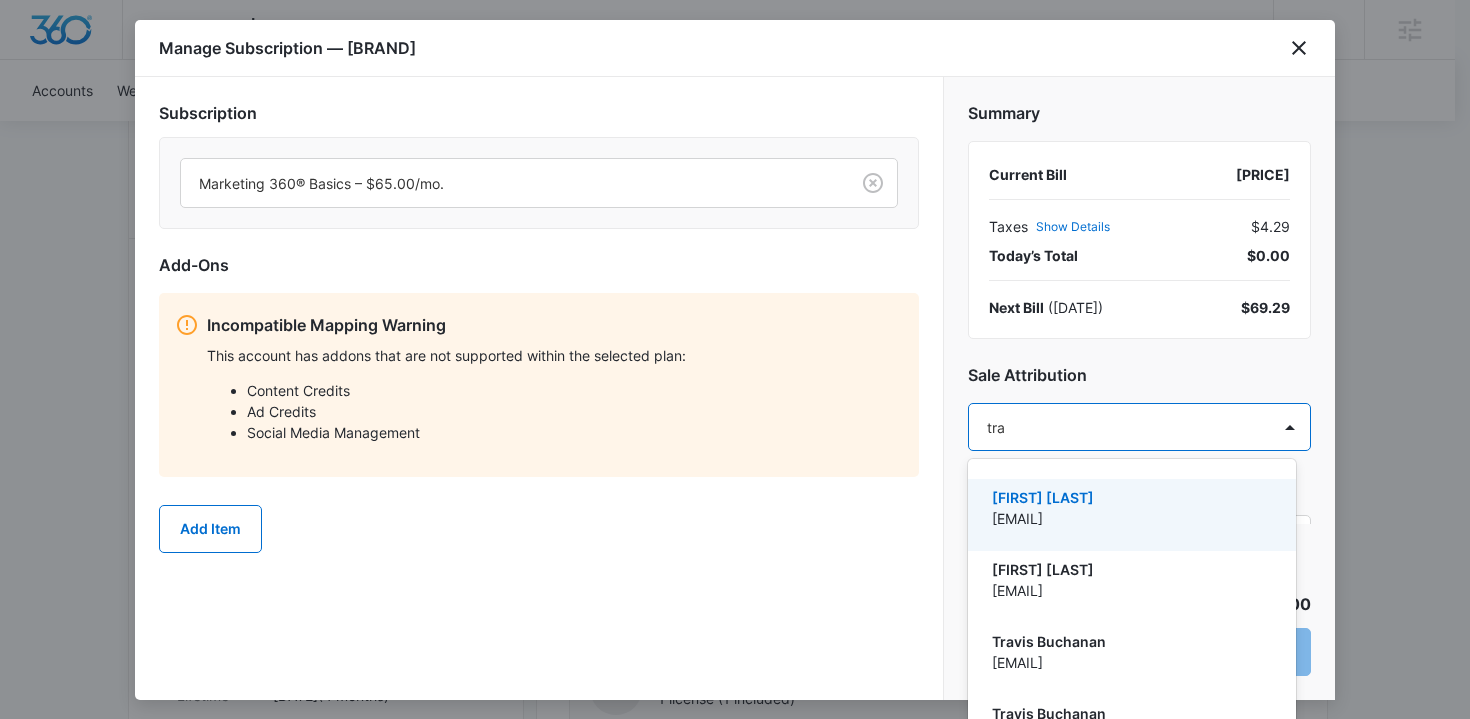 type on "[FIRST]" 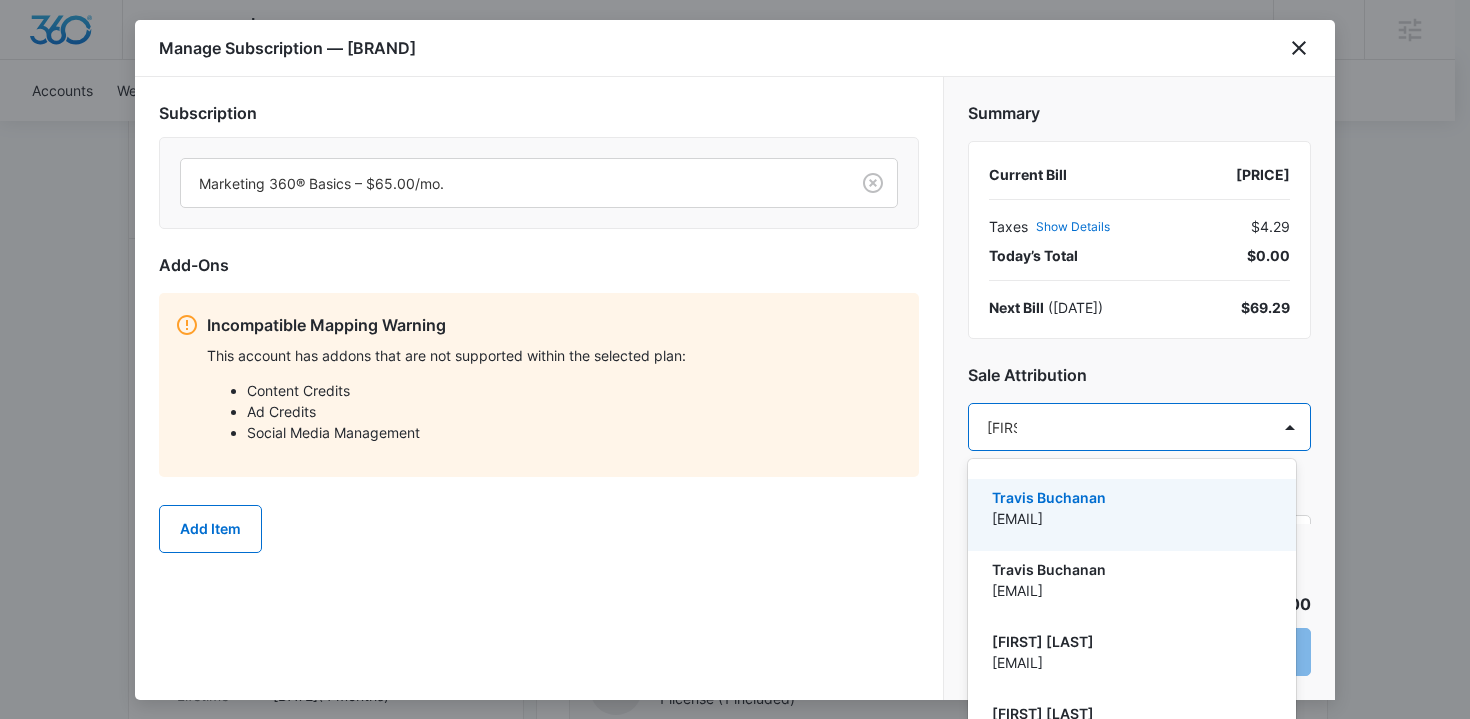 click on "Travis Buchanan" at bounding box center [1130, 497] 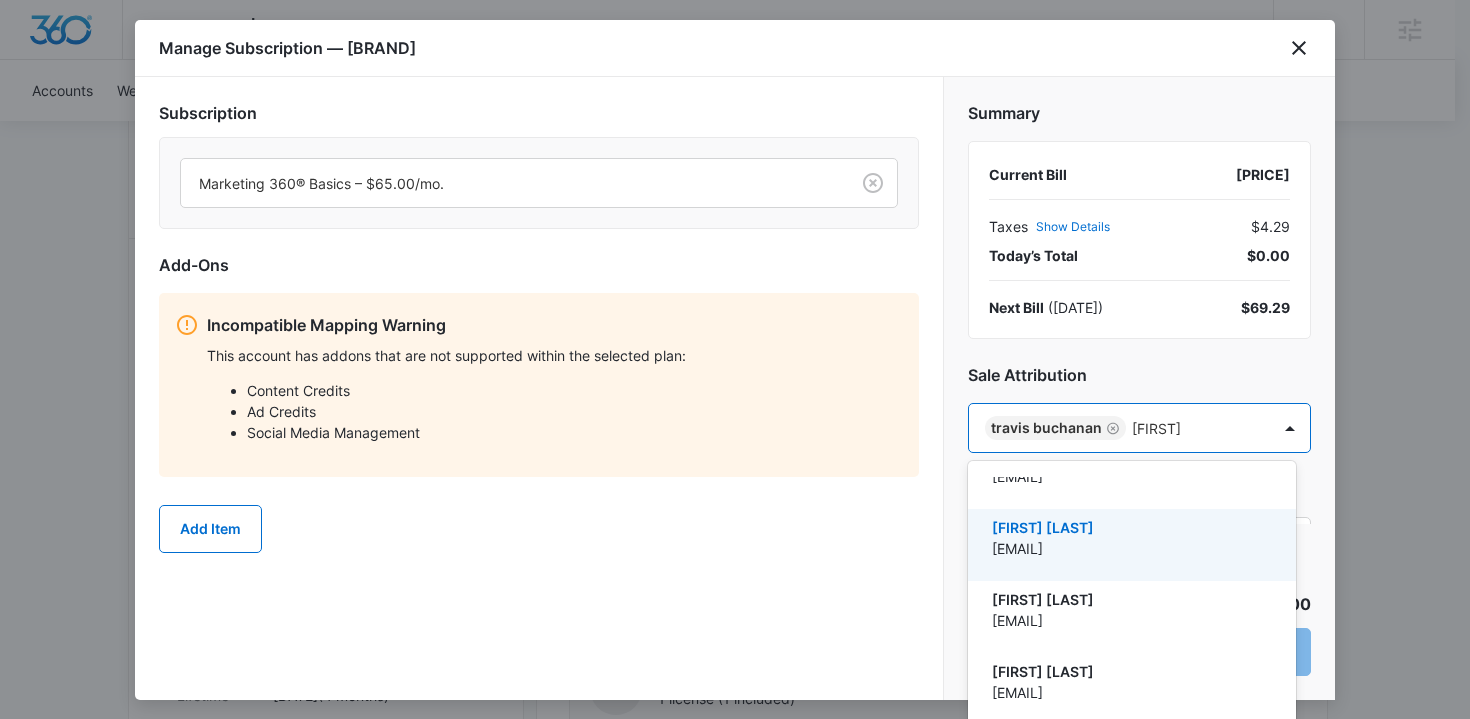 scroll, scrollTop: 0, scrollLeft: 0, axis: both 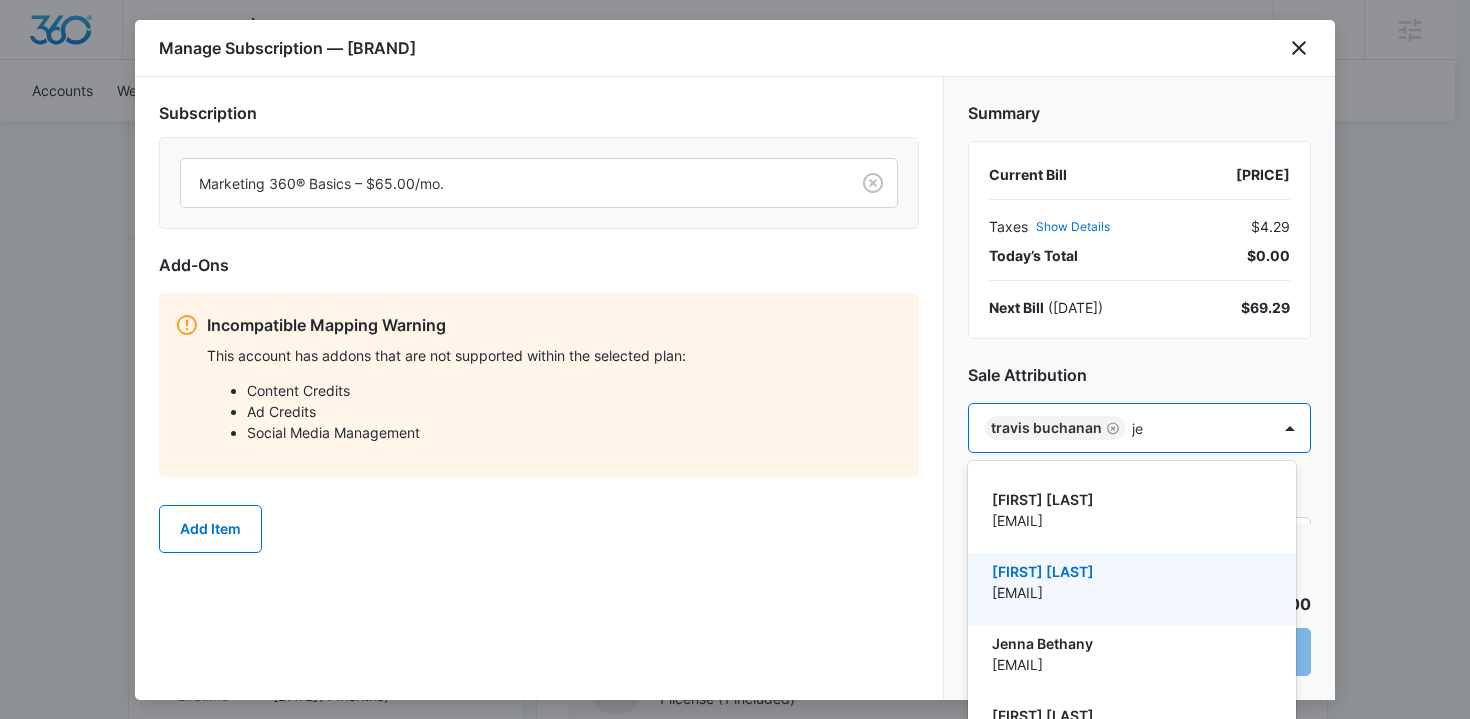 type on "j" 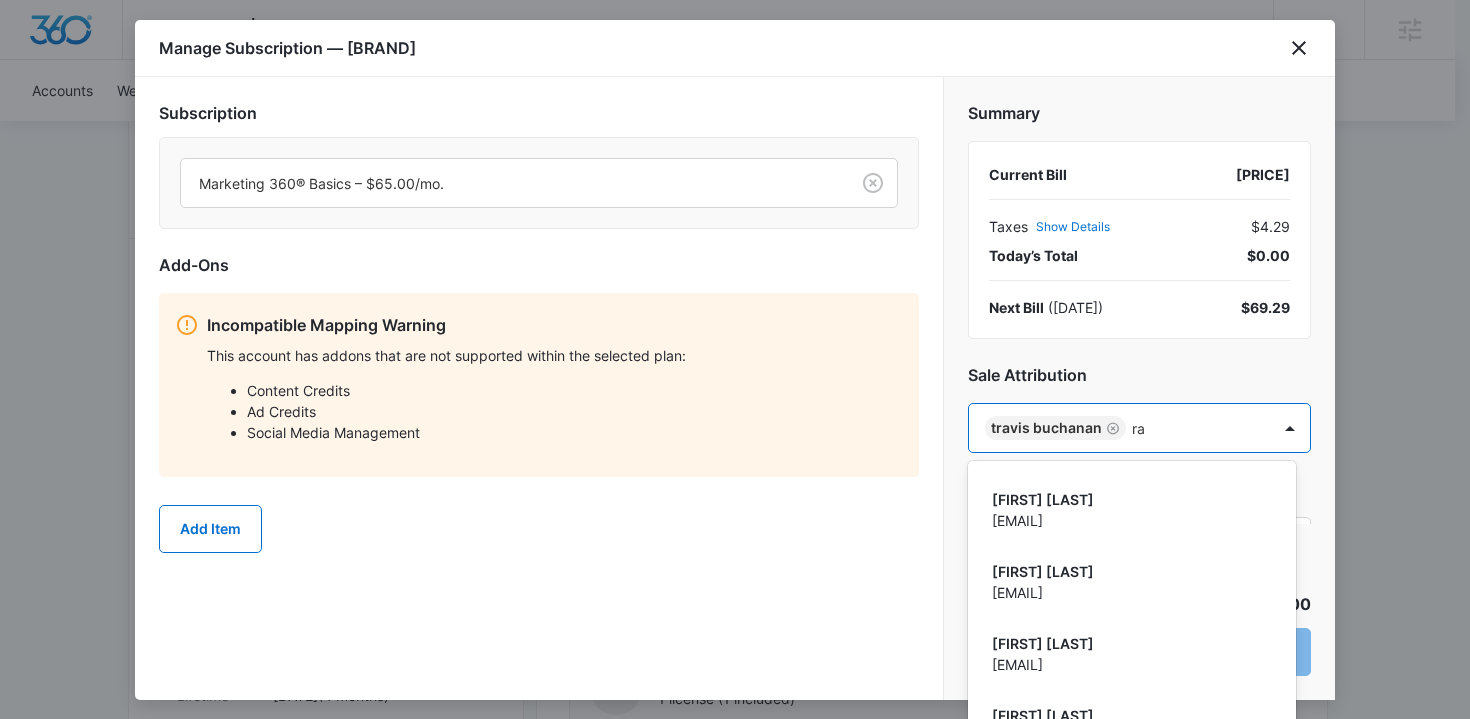 type on "r" 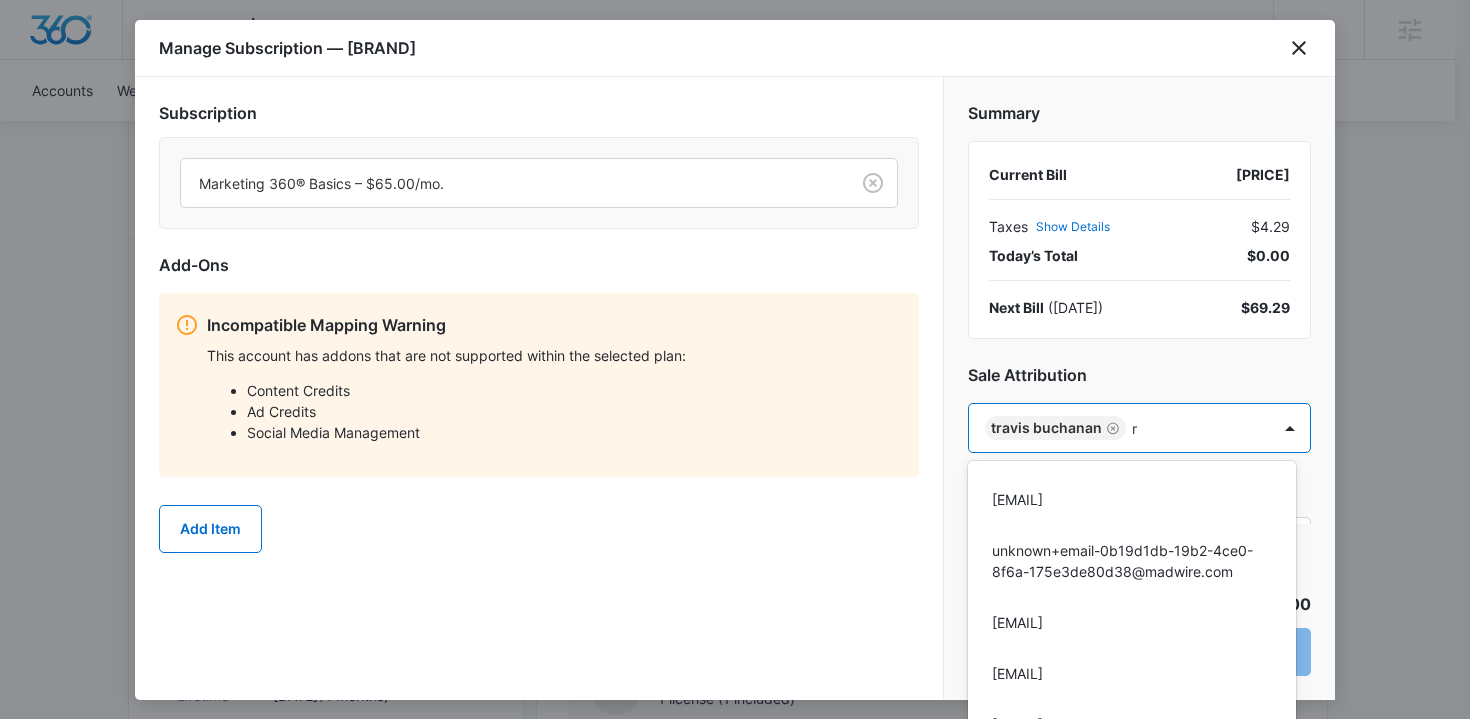 type 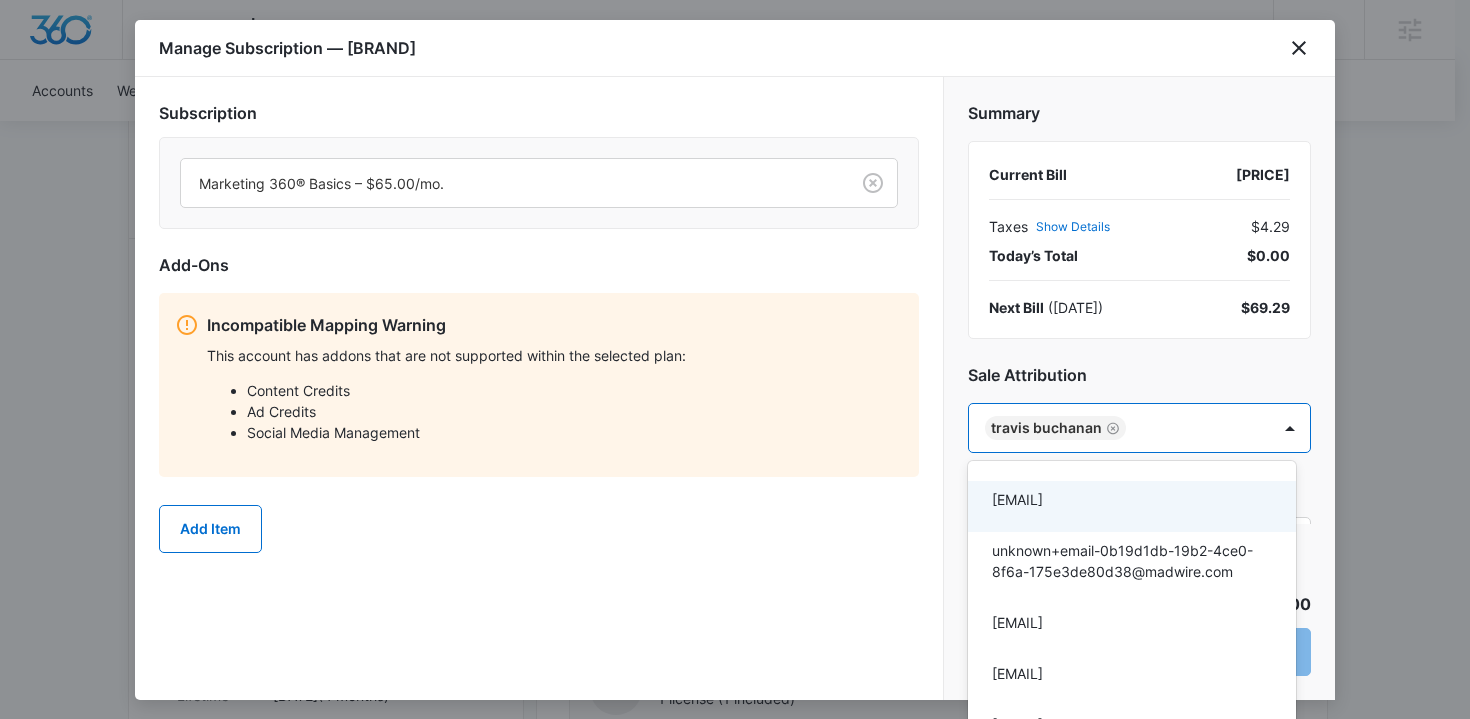 click at bounding box center [735, 359] 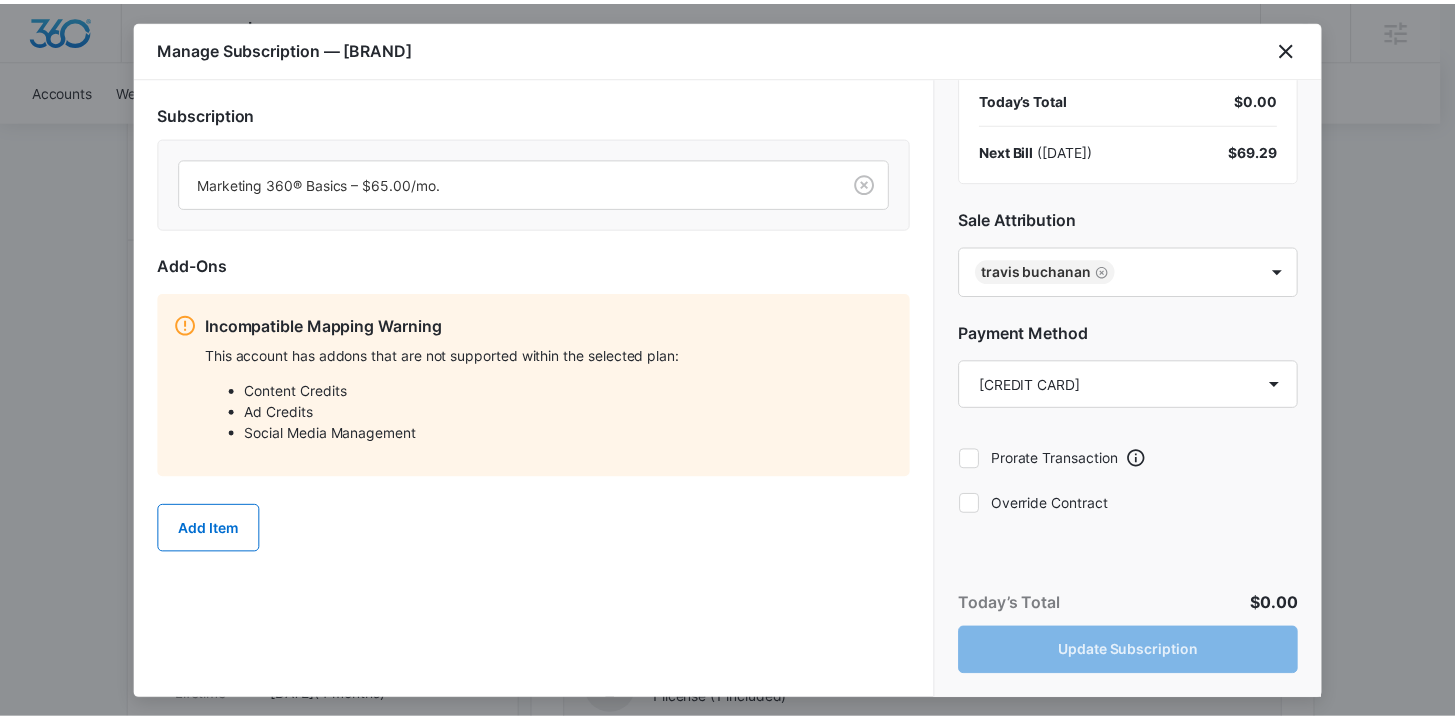 scroll, scrollTop: 159, scrollLeft: 0, axis: vertical 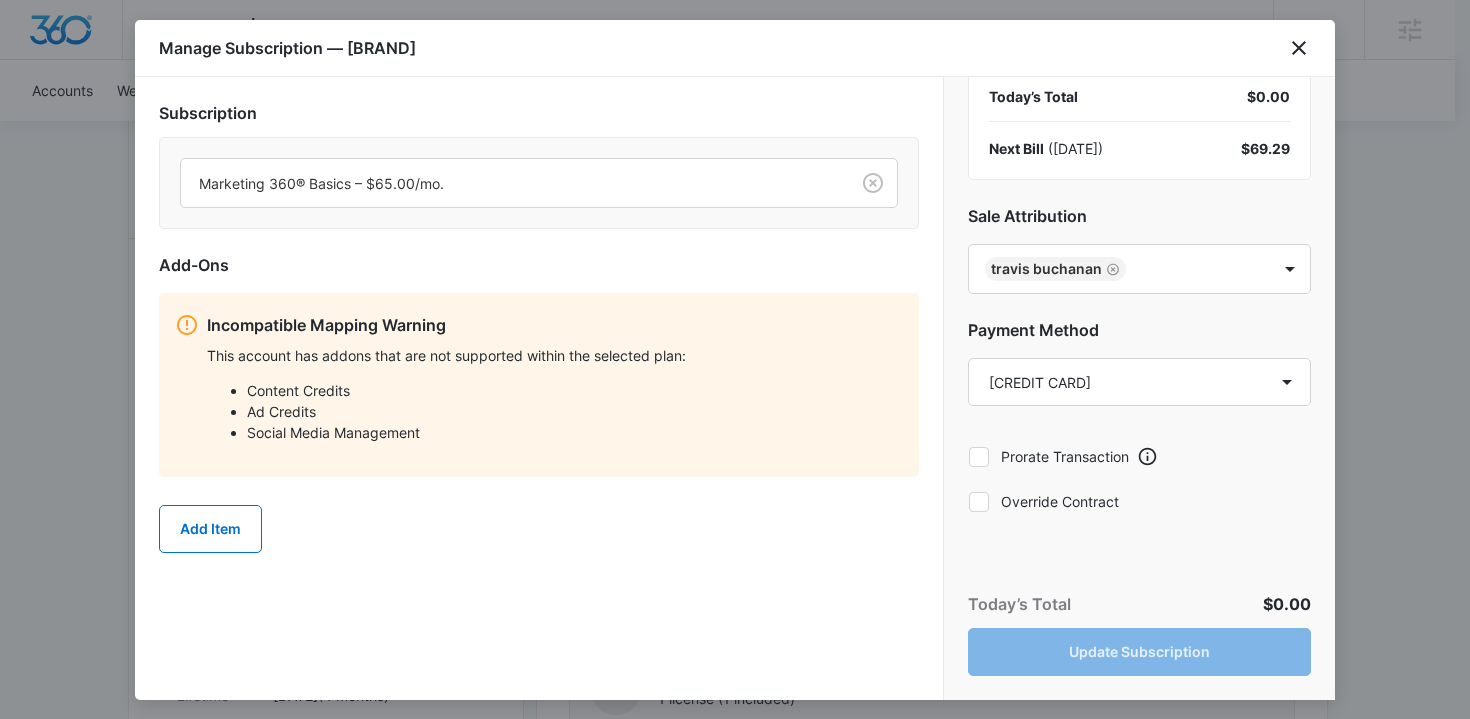 click on "Override Contract" at bounding box center (1139, 501) 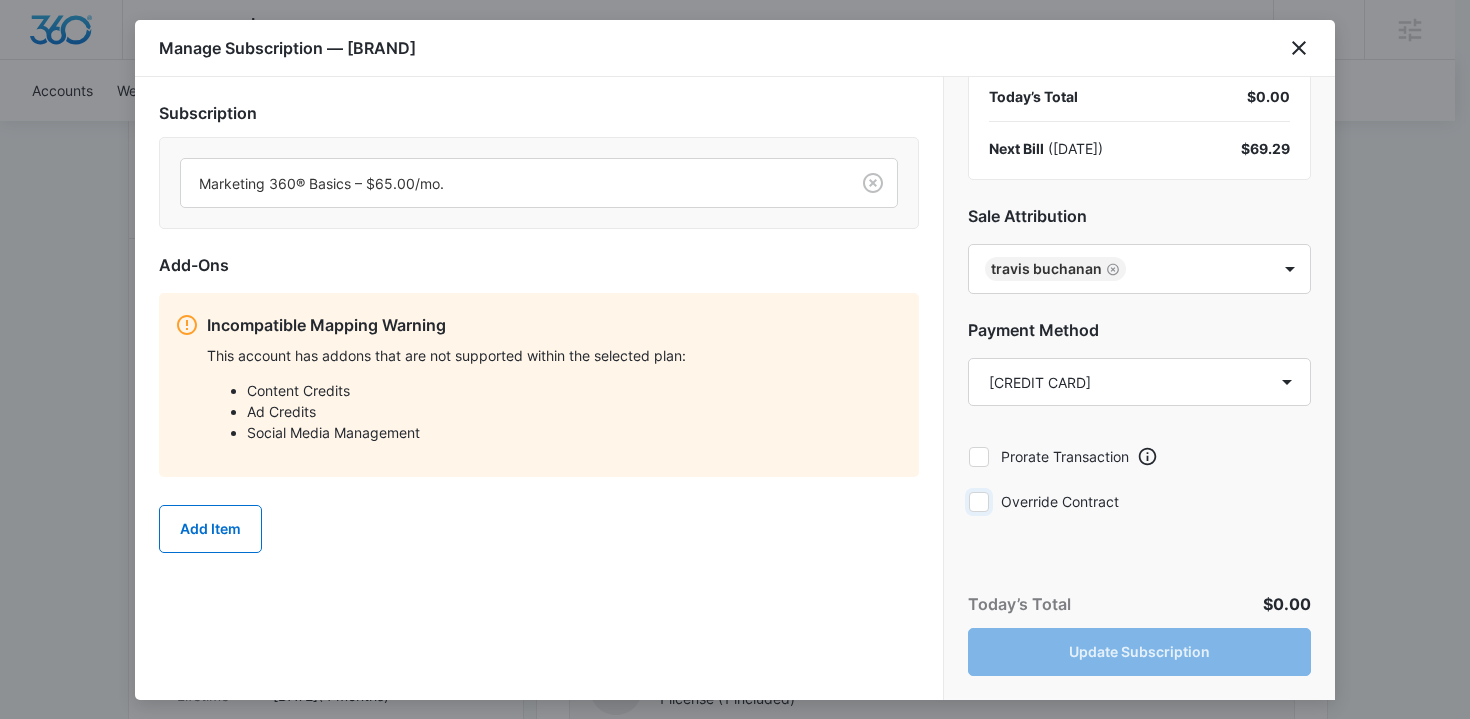 click on "Override Contract" at bounding box center (968, 501) 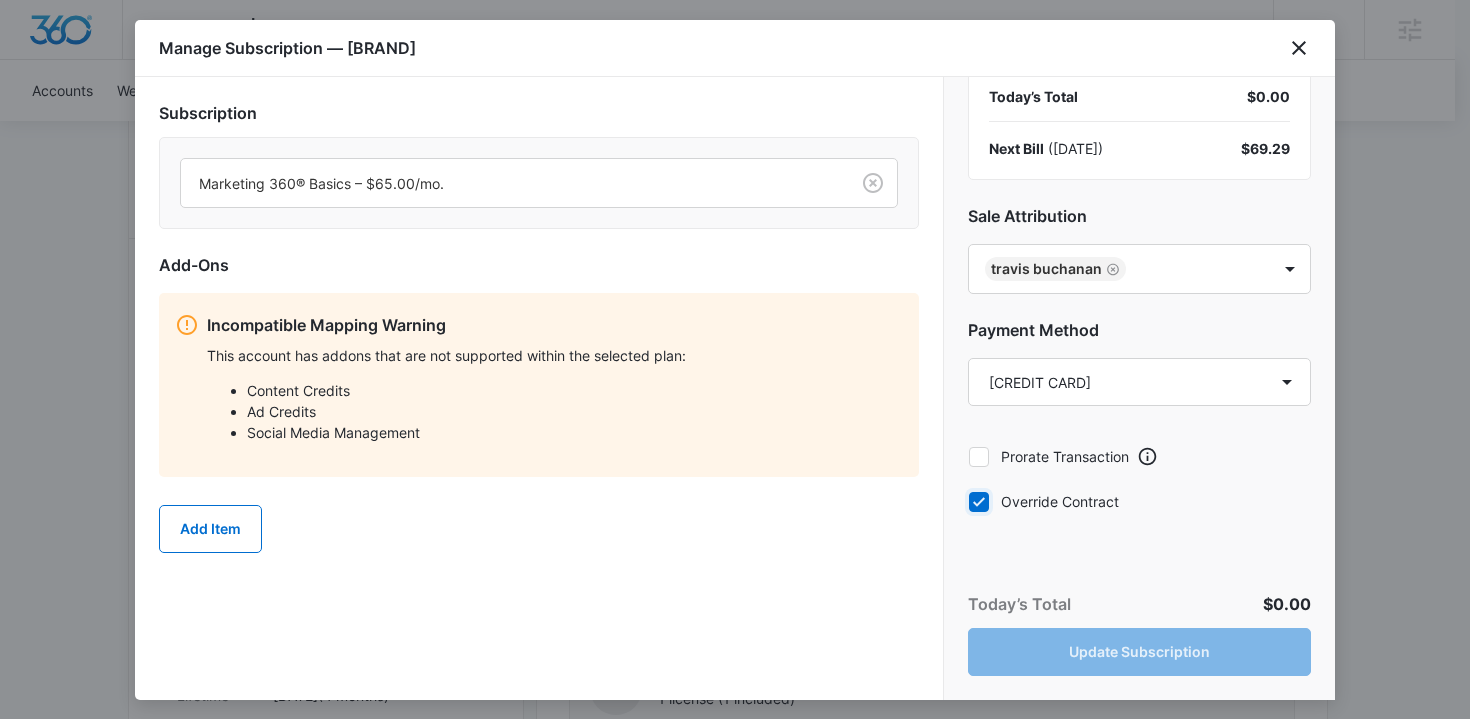 checkbox on "true" 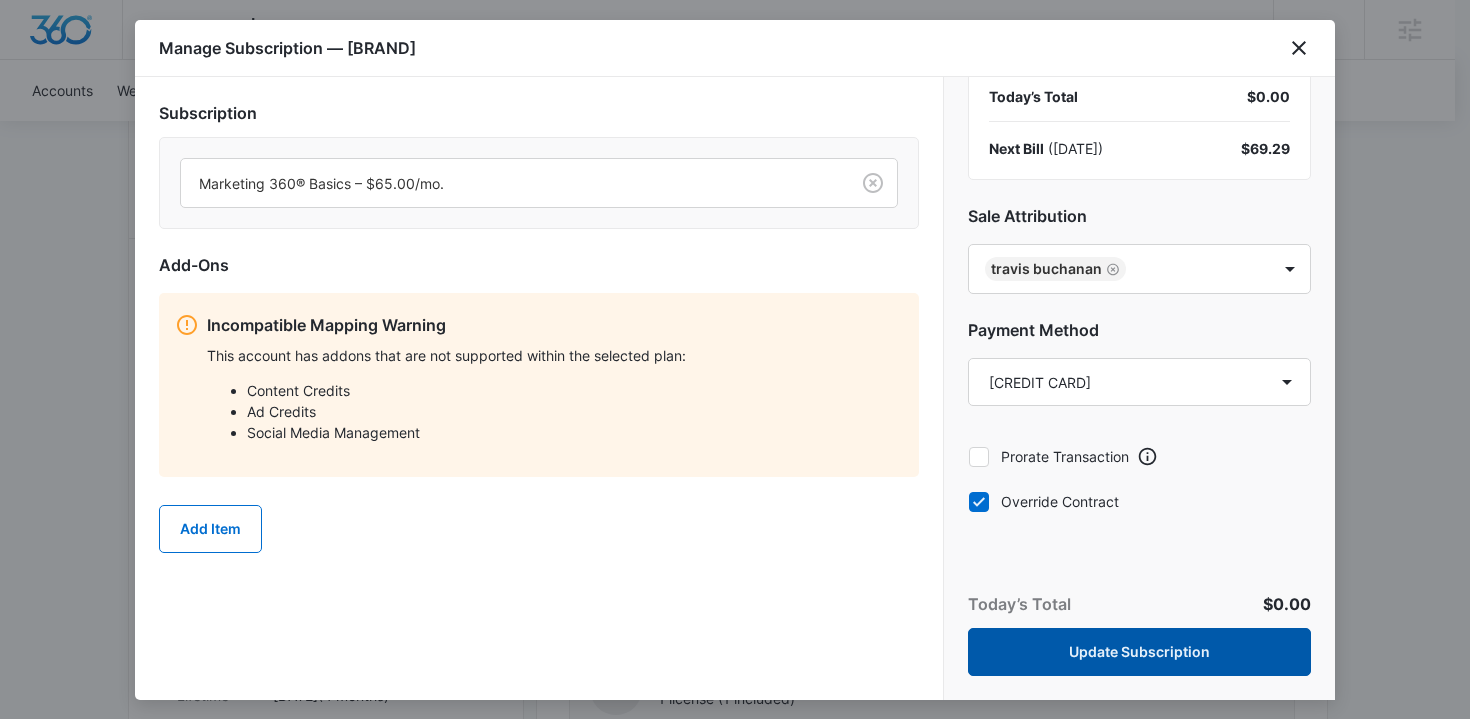 click on "Update Subscription" at bounding box center [1139, 652] 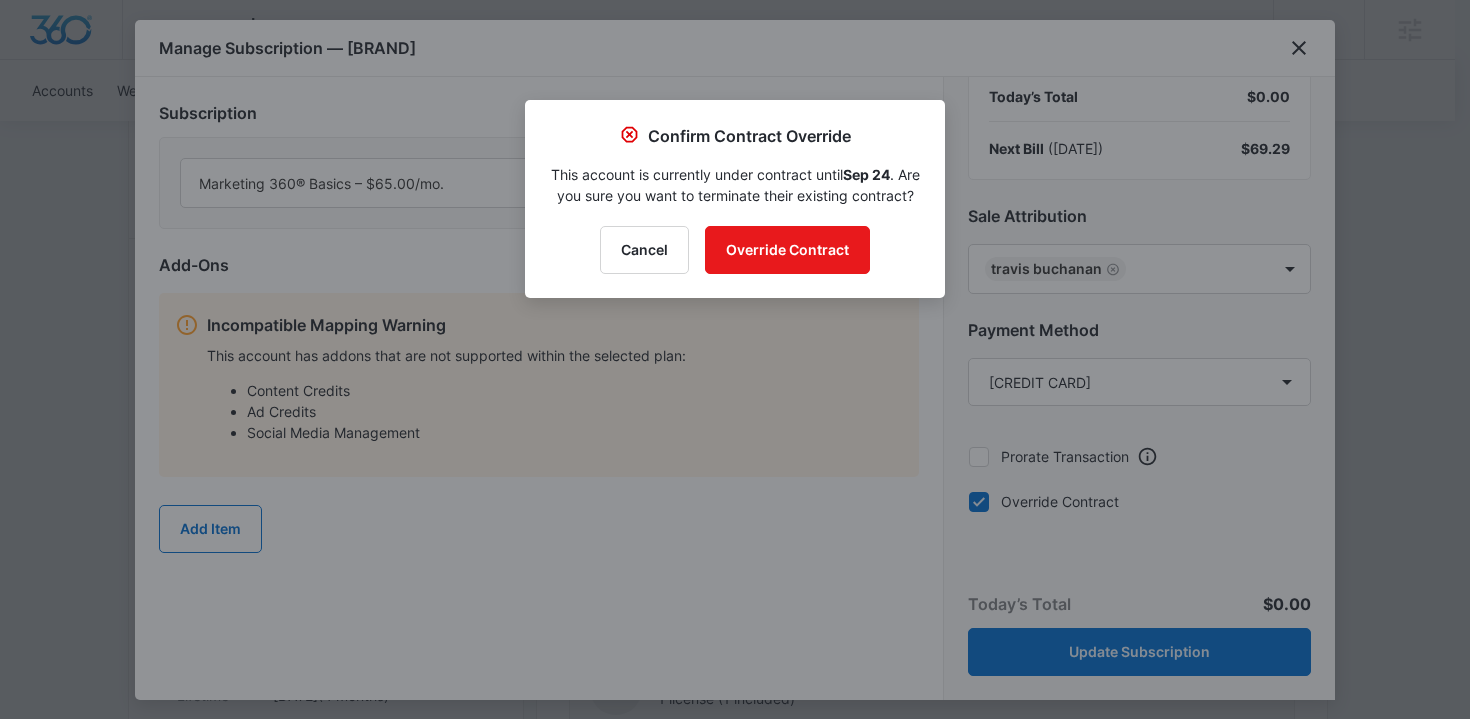 click on "Confirm Contract Override This account is currently under contract until  Sep 24 . Are you sure you want to terminate their existing contract? Cancel Override Contract" at bounding box center [735, 199] 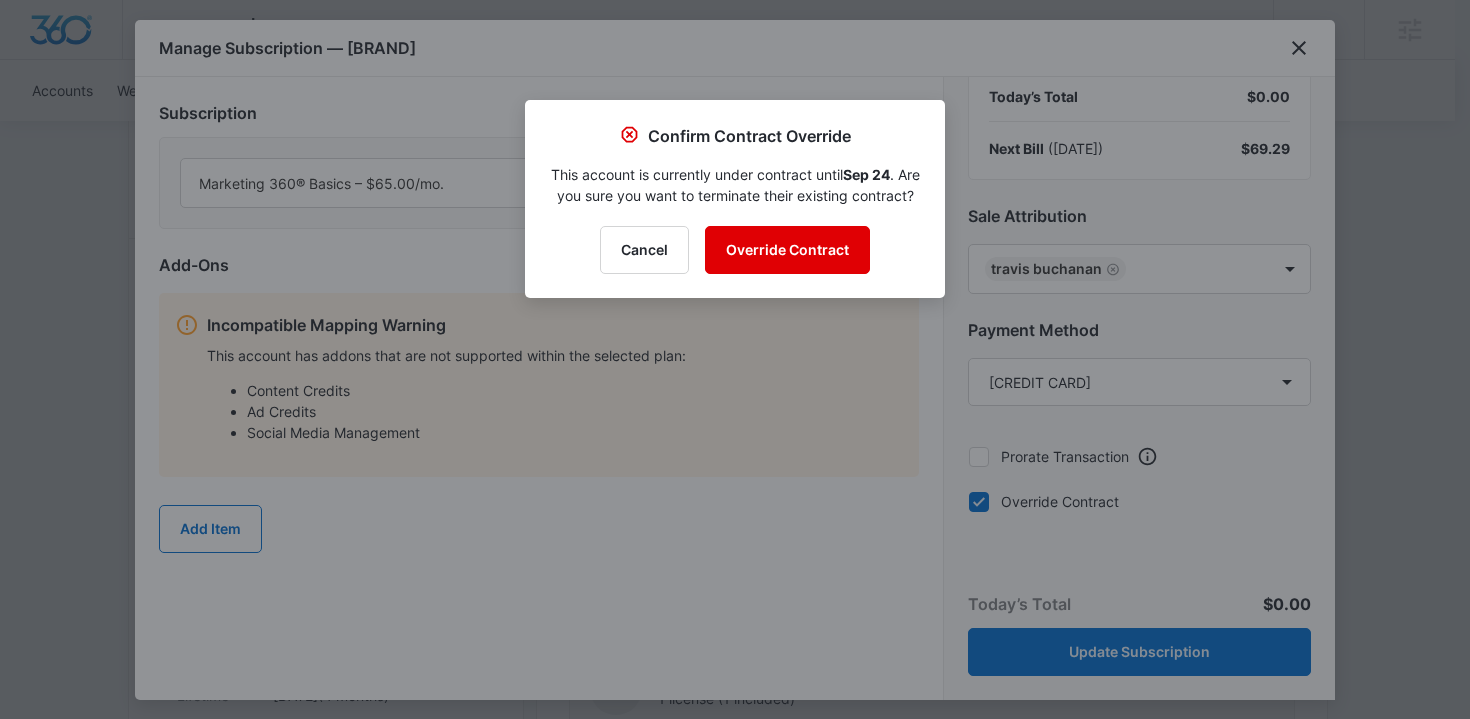 click on "Override Contract" at bounding box center [787, 250] 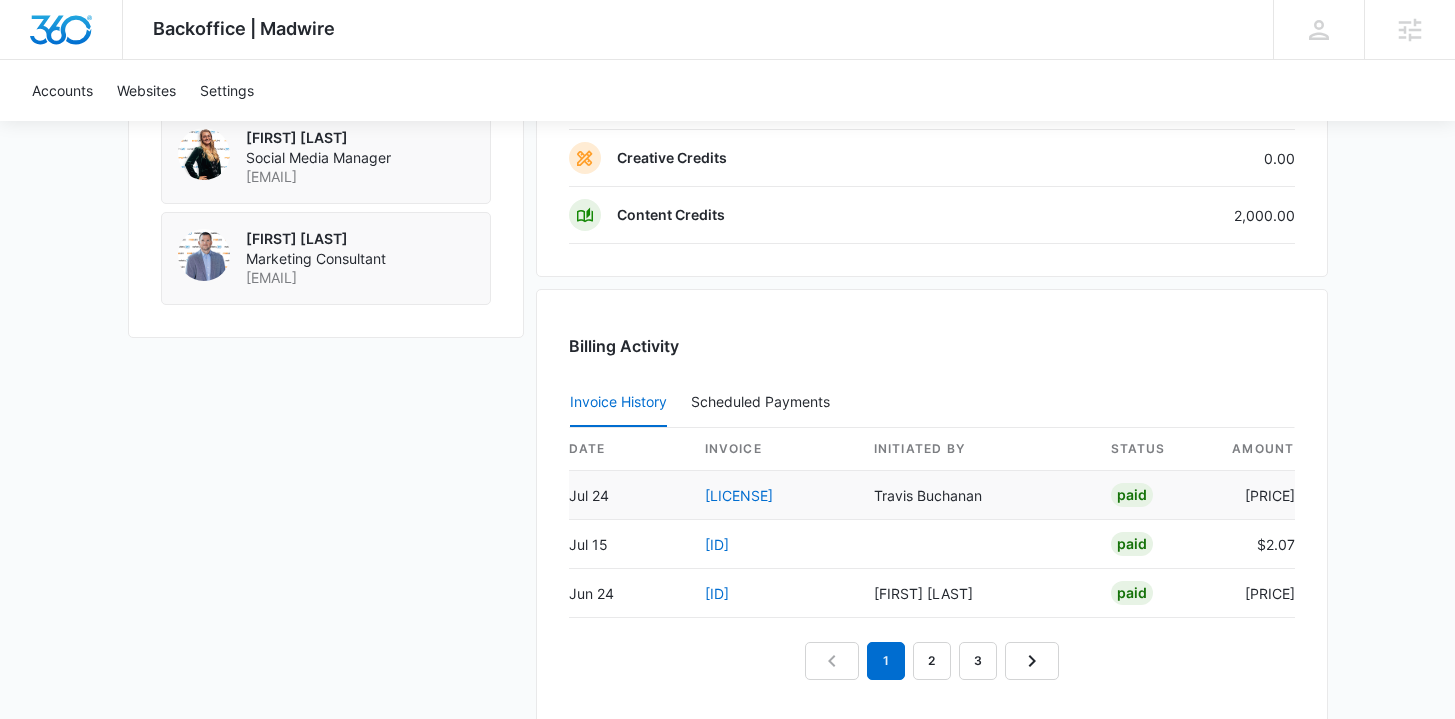 scroll, scrollTop: 1912, scrollLeft: 0, axis: vertical 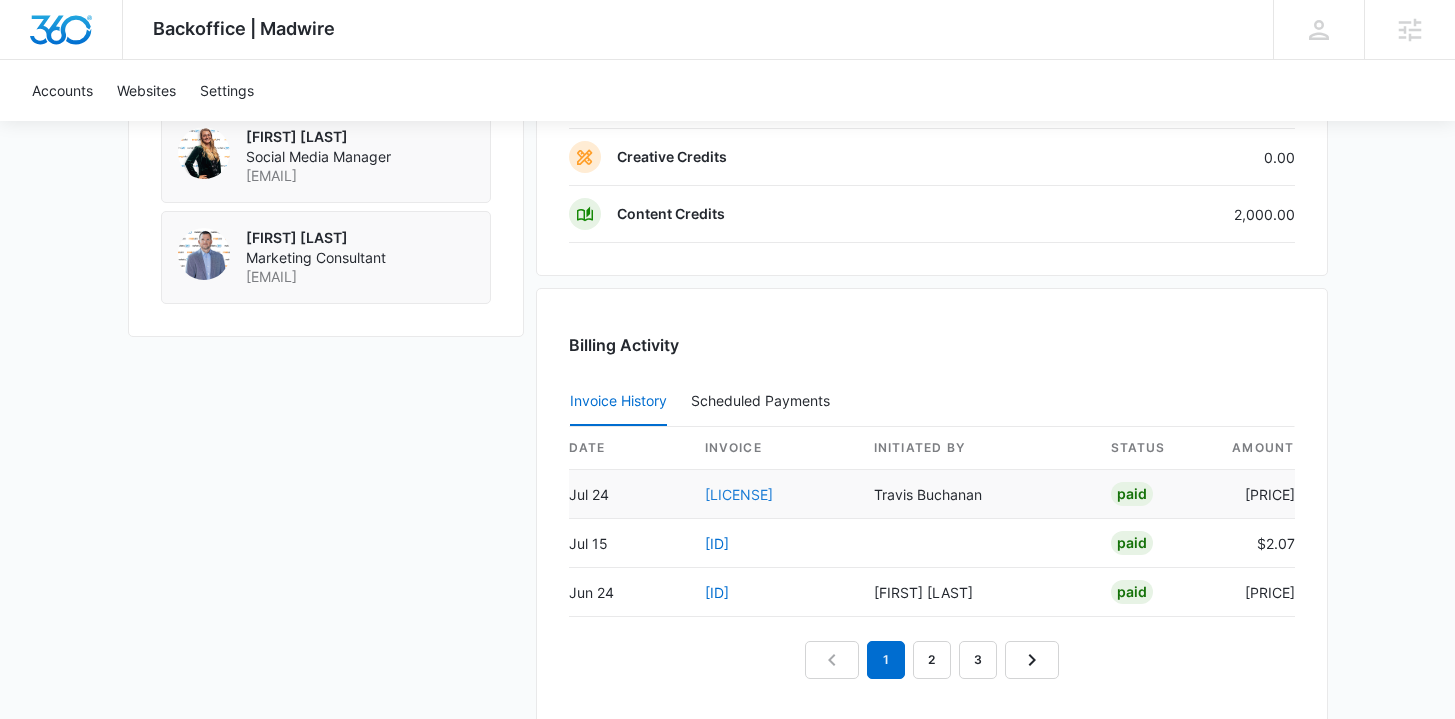 click on "4123792E-0008" at bounding box center [739, 494] 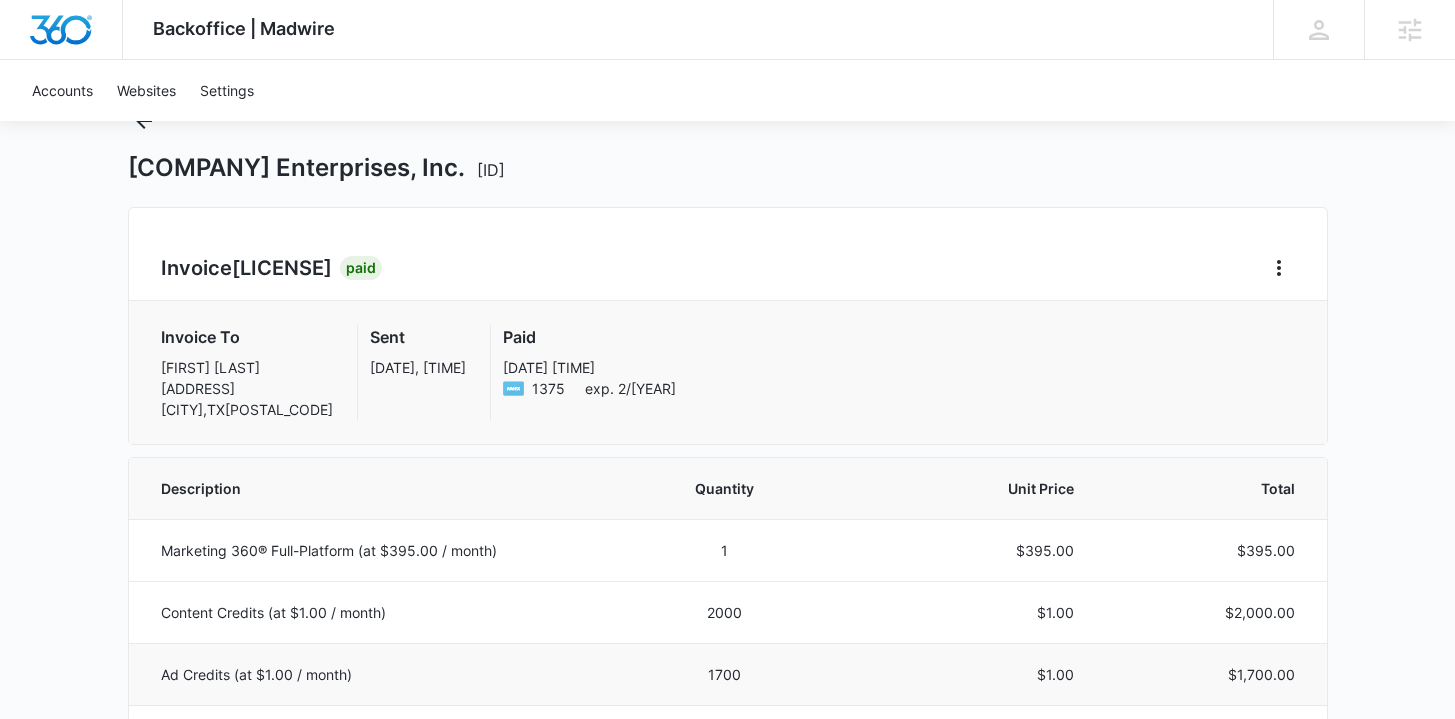 scroll, scrollTop: 0, scrollLeft: 0, axis: both 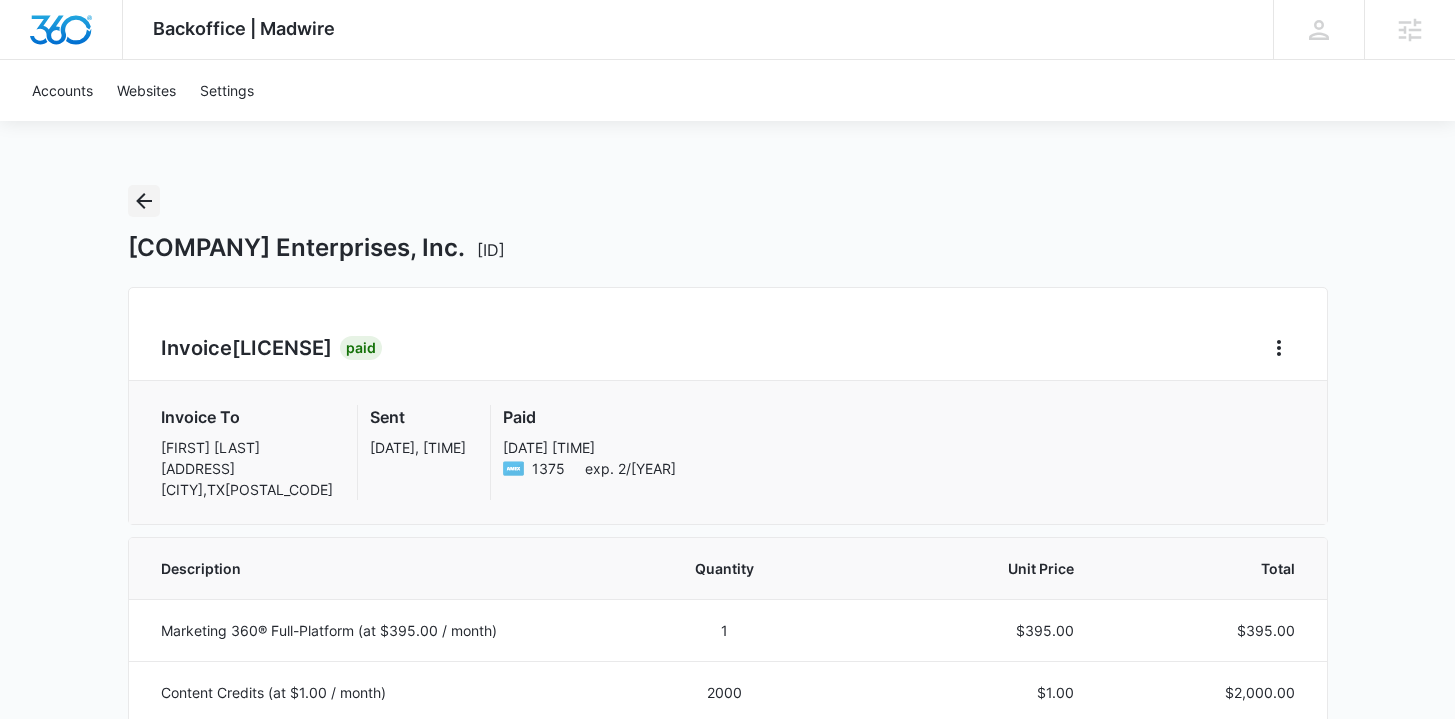 click 